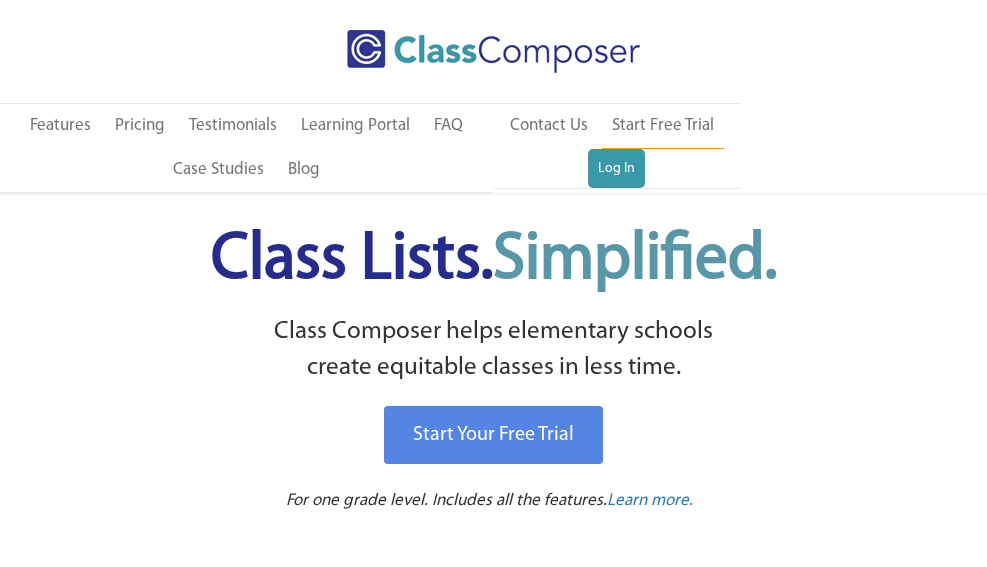 scroll, scrollTop: 0, scrollLeft: 0, axis: both 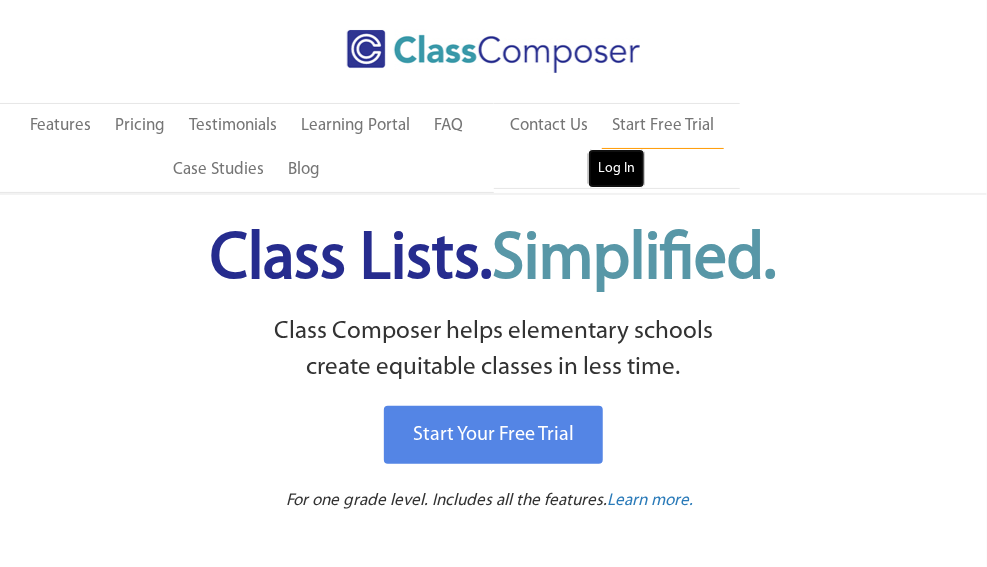 click on "Log In" at bounding box center [616, 169] 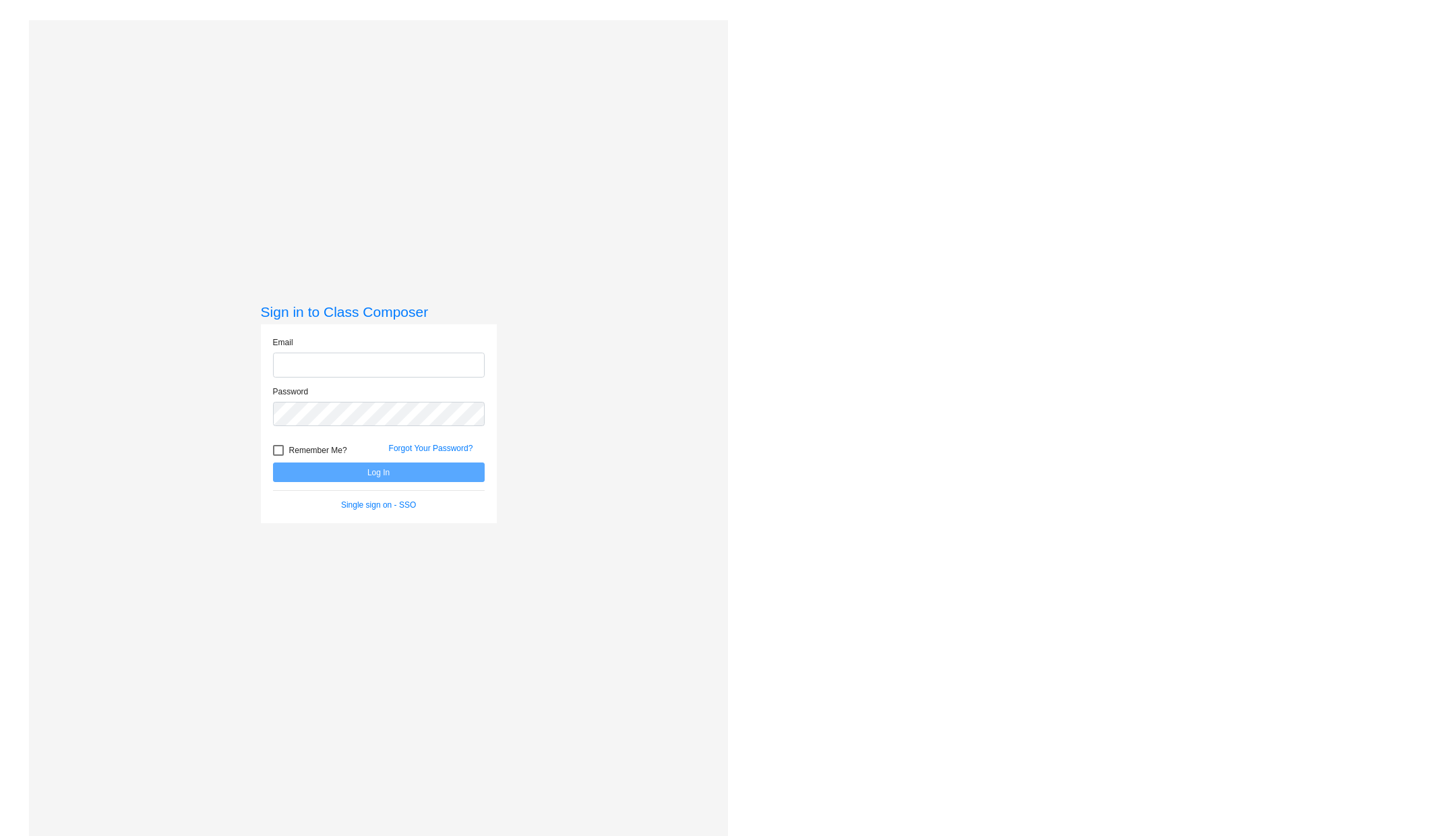 scroll, scrollTop: 0, scrollLeft: 0, axis: both 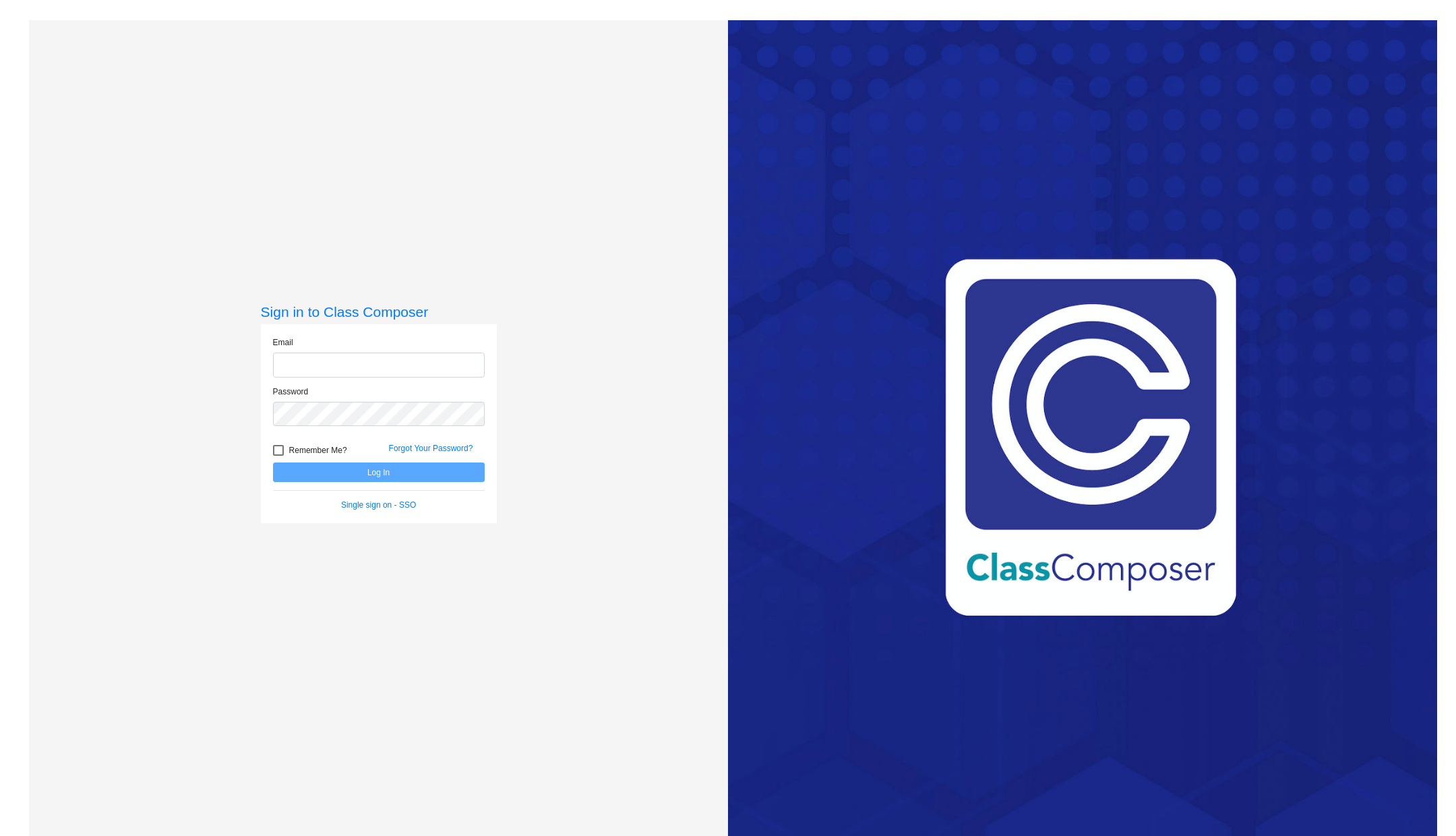 type on "[EMAIL]" 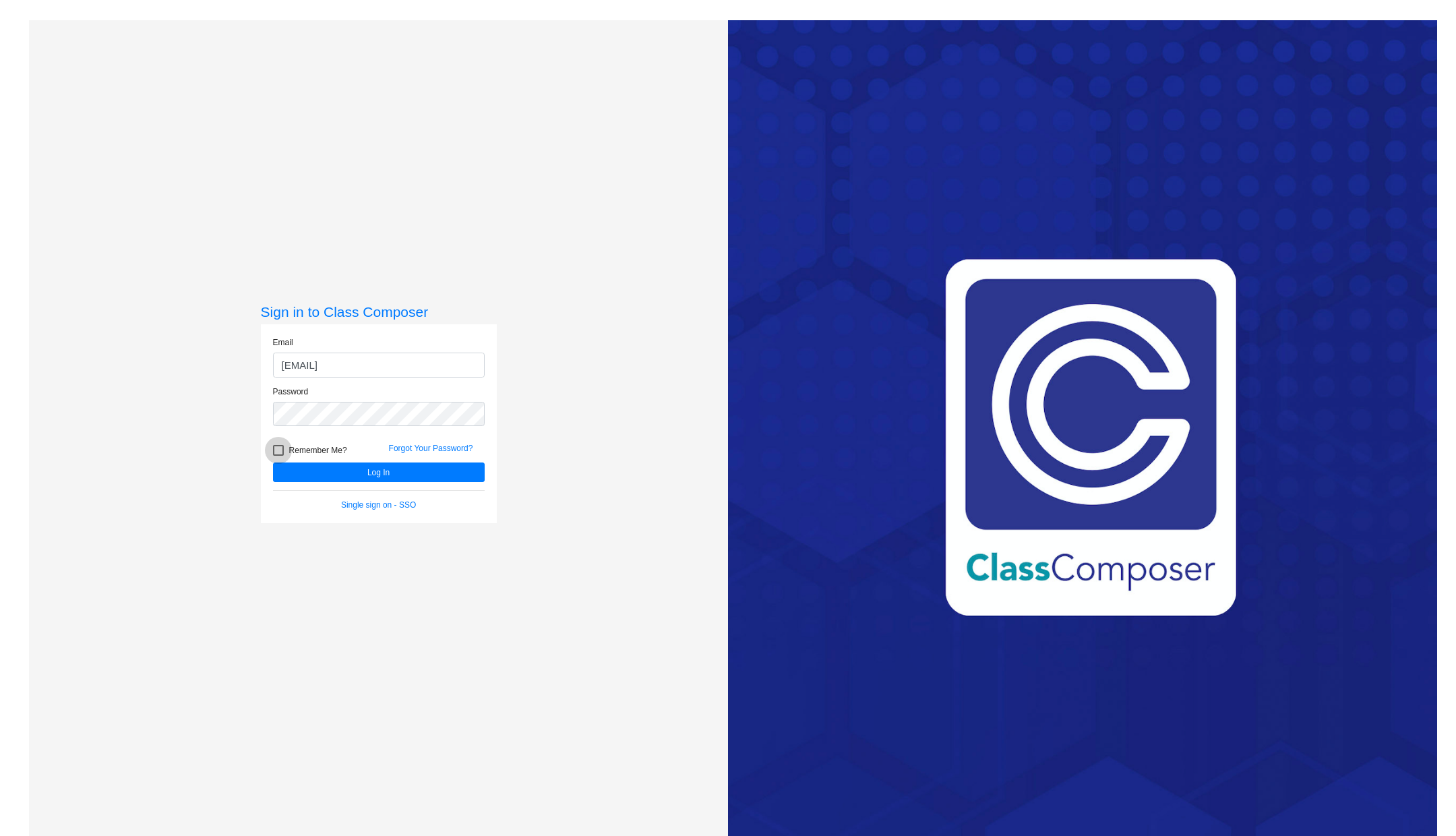 click at bounding box center (278, 450) 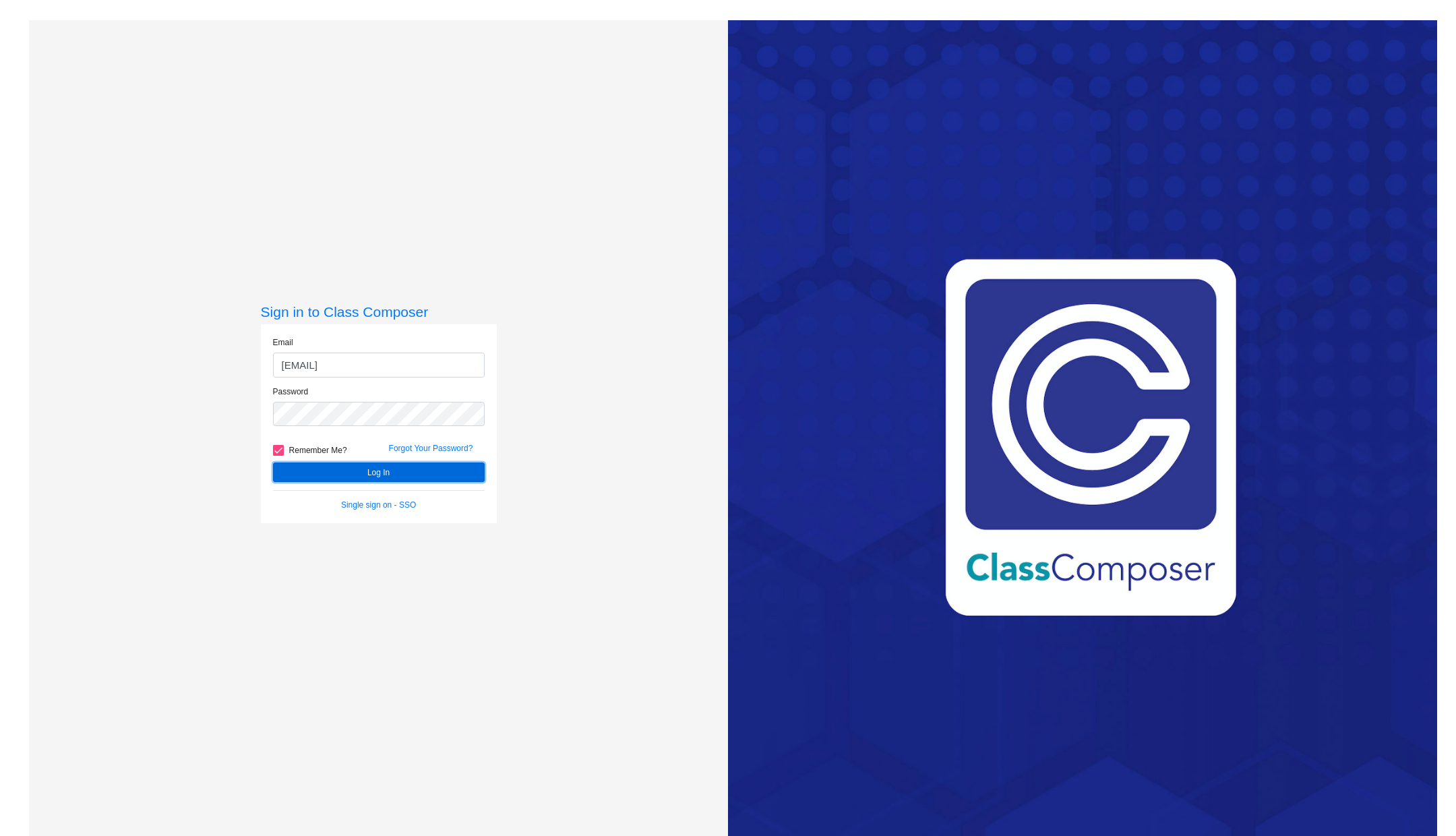 click on "Log In" 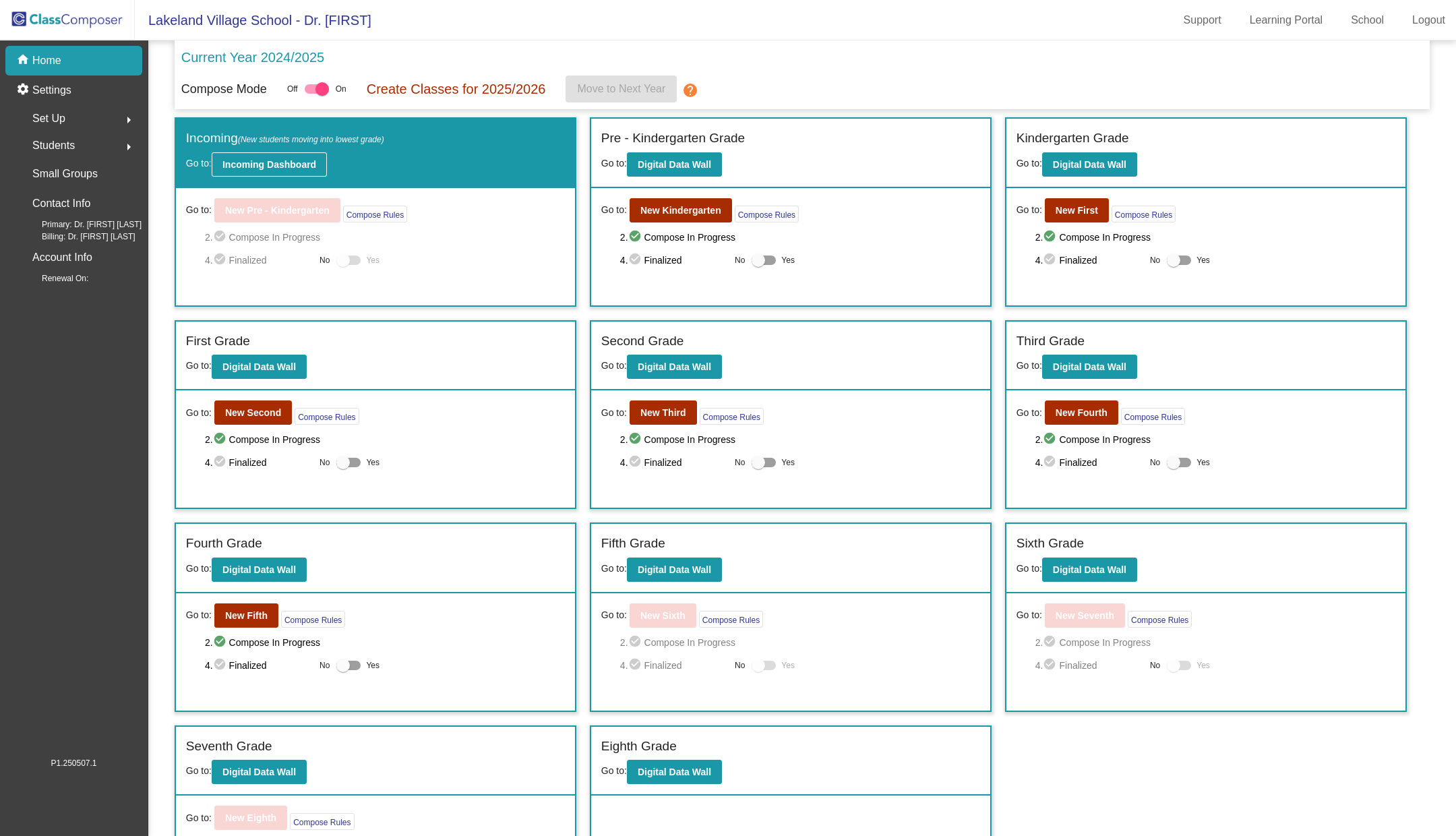 click on "Incoming Dashboard" 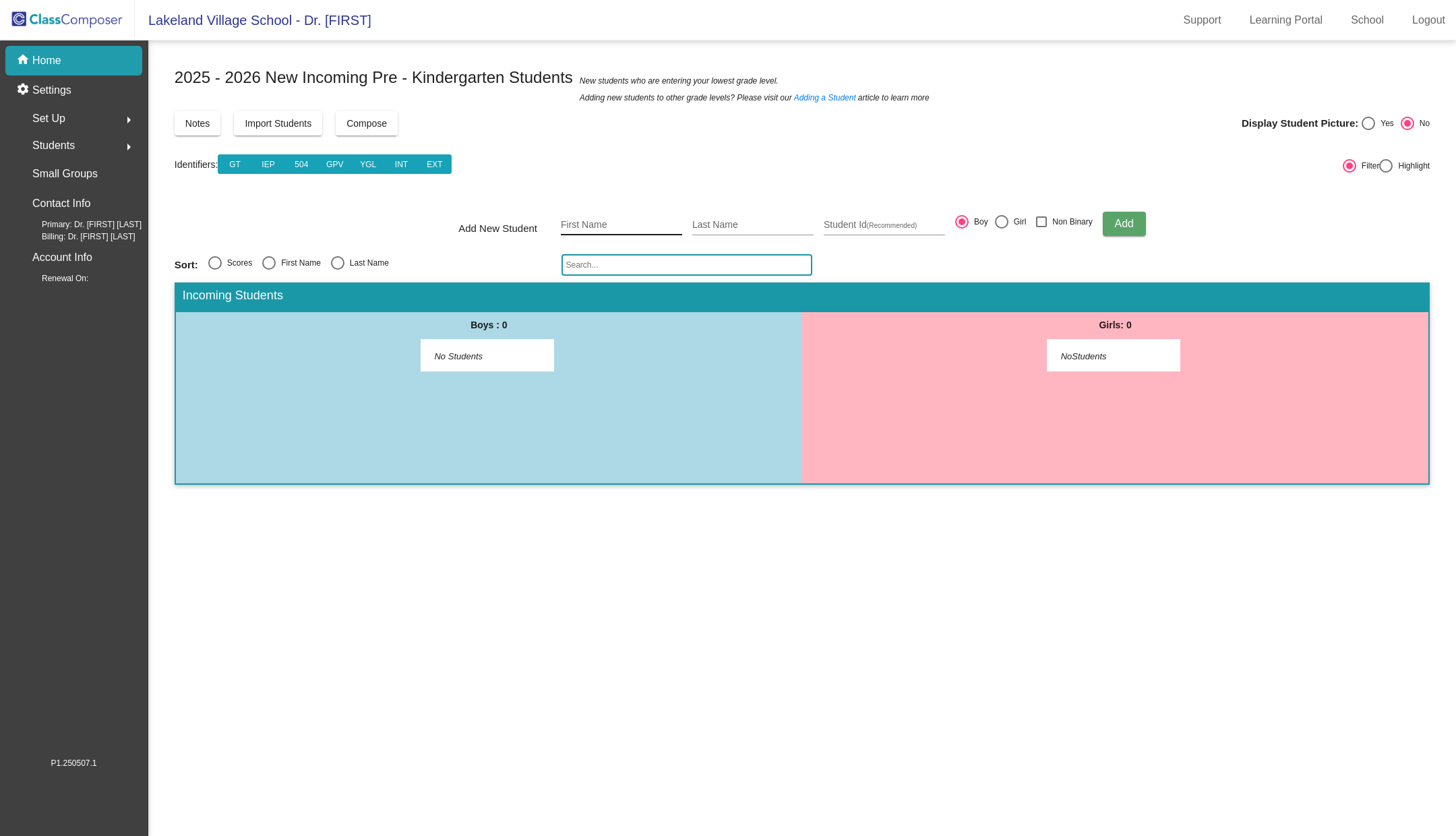 click on "First Name" at bounding box center [621, 225] 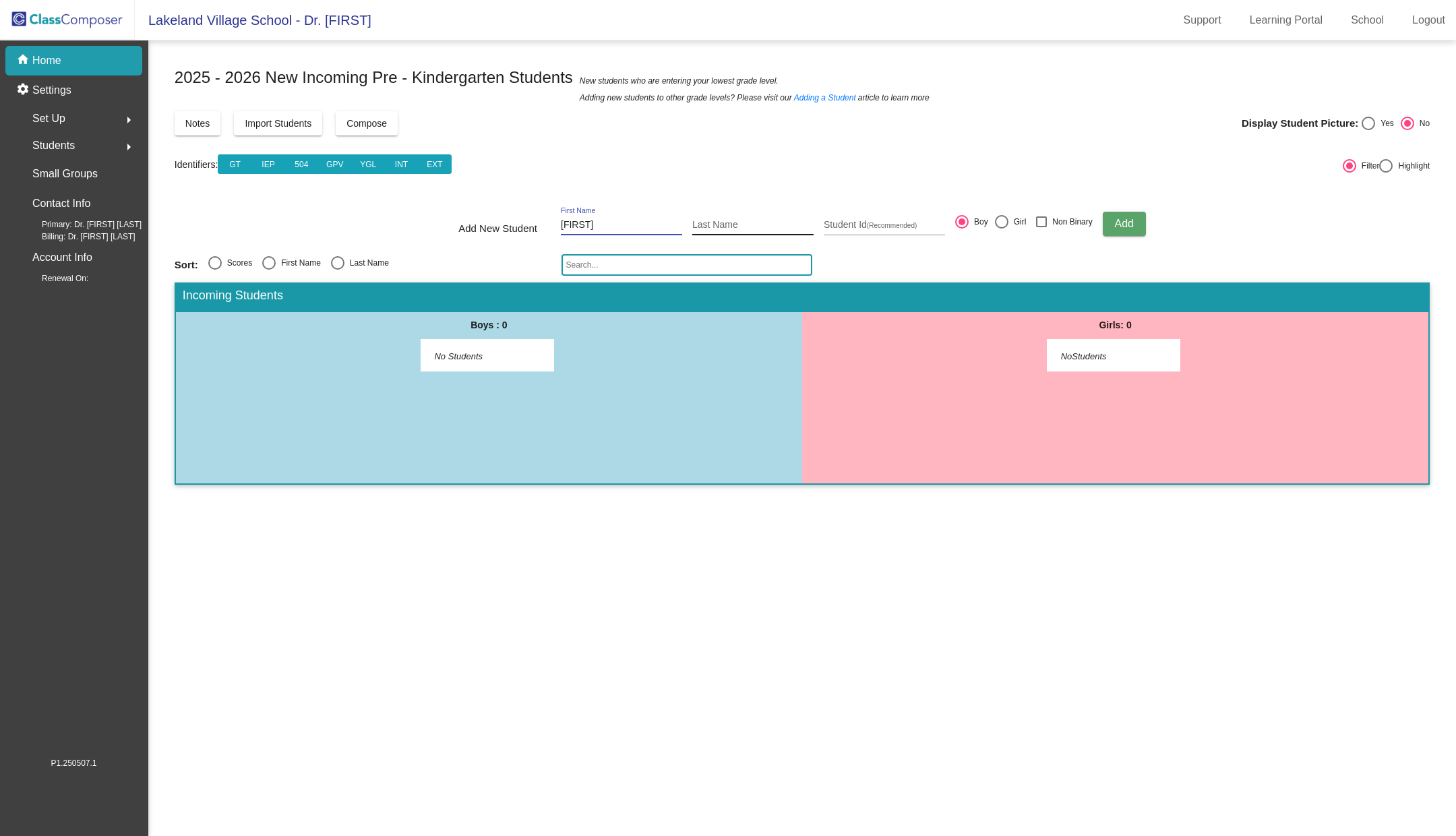 type on "Sophia" 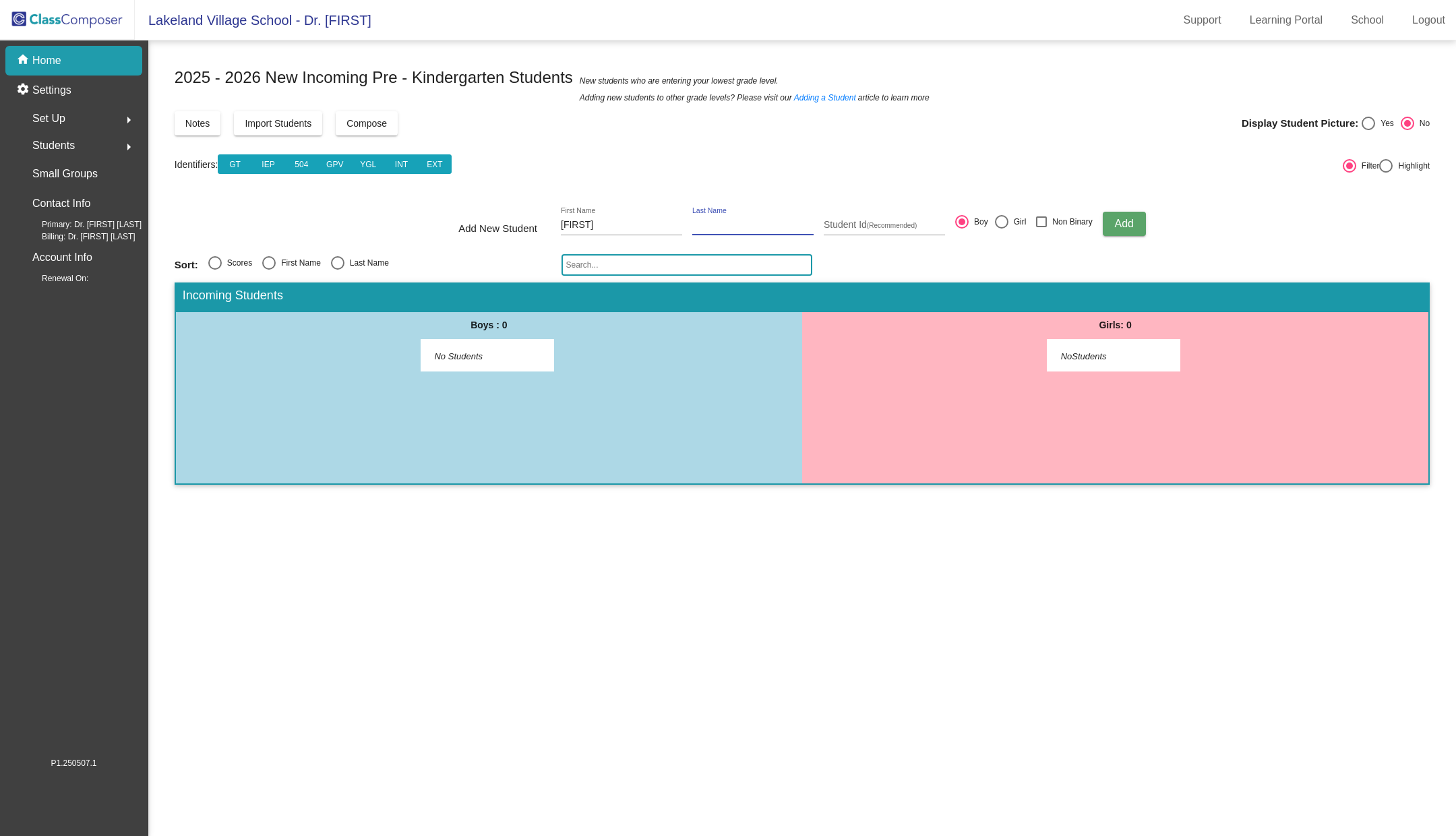 click on "Last Name" at bounding box center (753, 225) 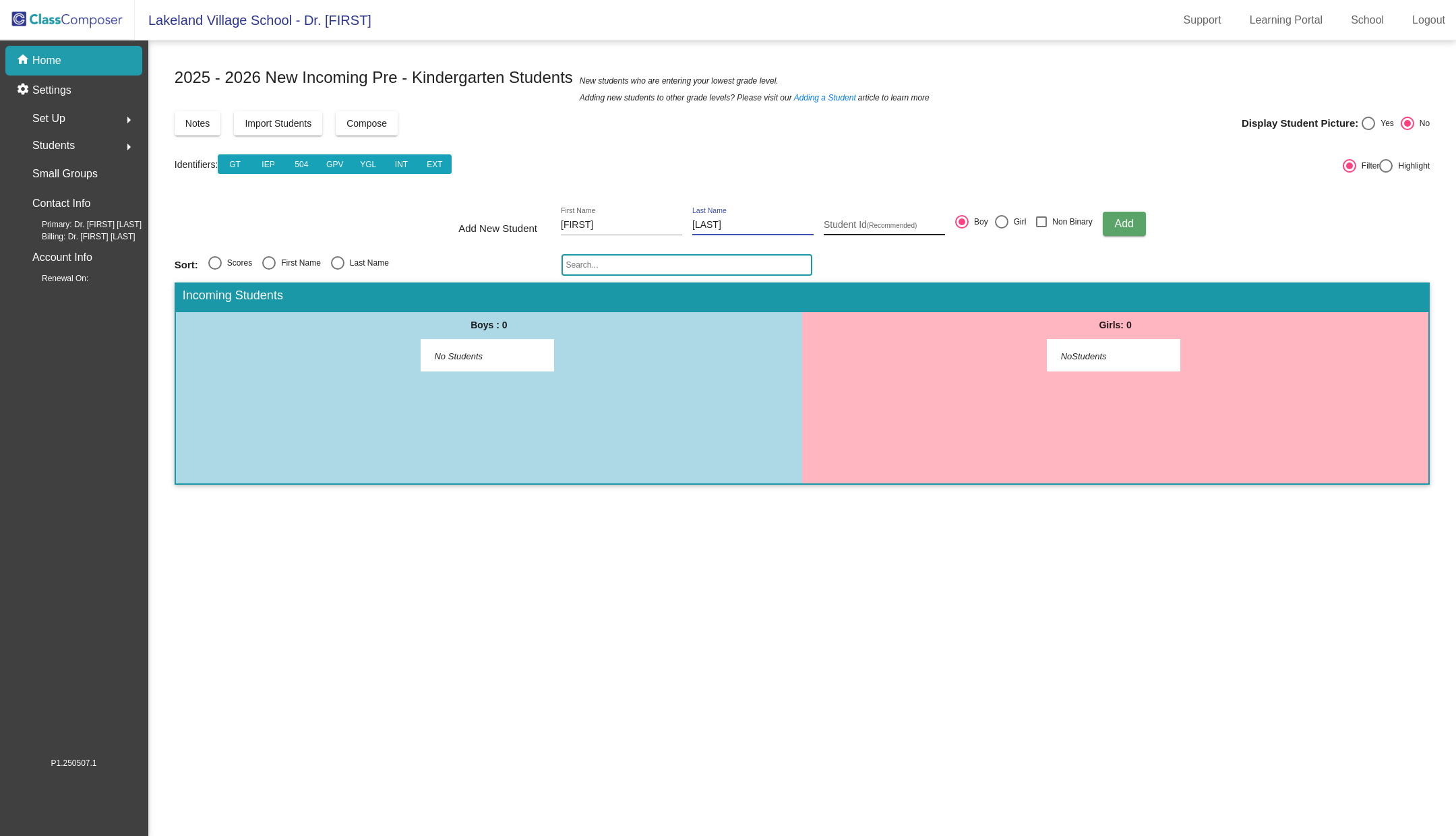 type on "Perez" 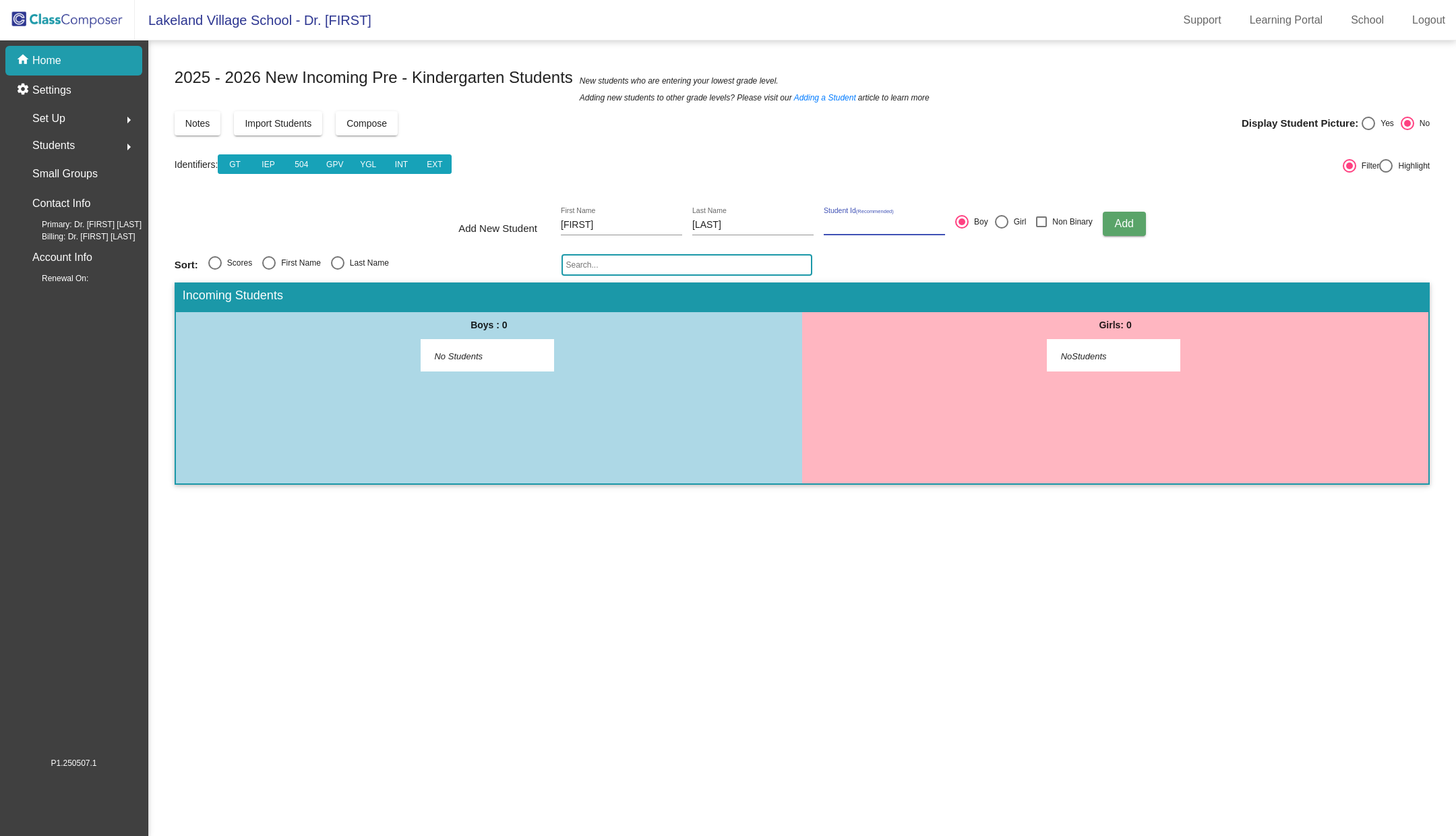 click on "Student Id  (Recommended)" at bounding box center [884, 225] 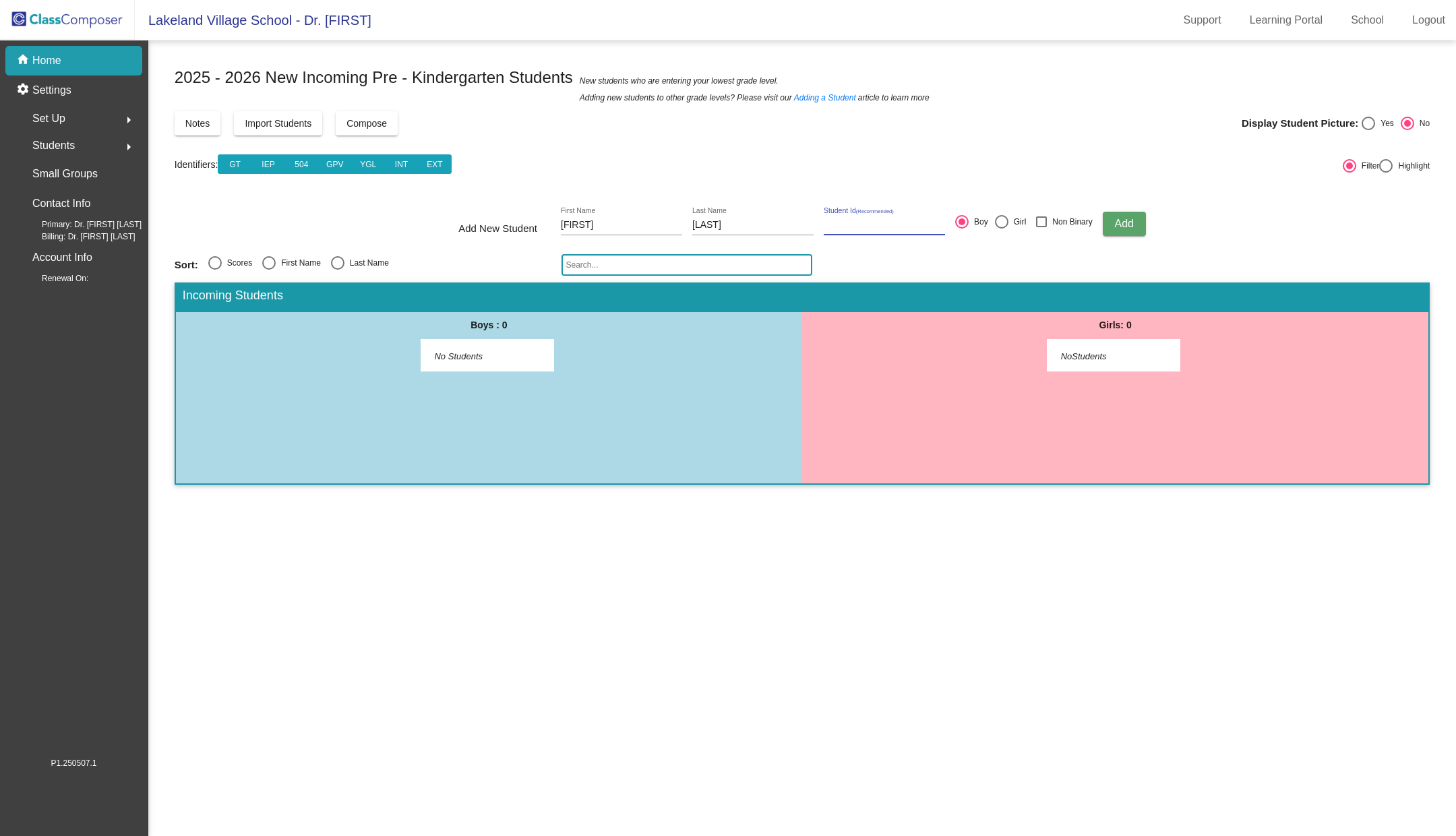 paste on "360379" 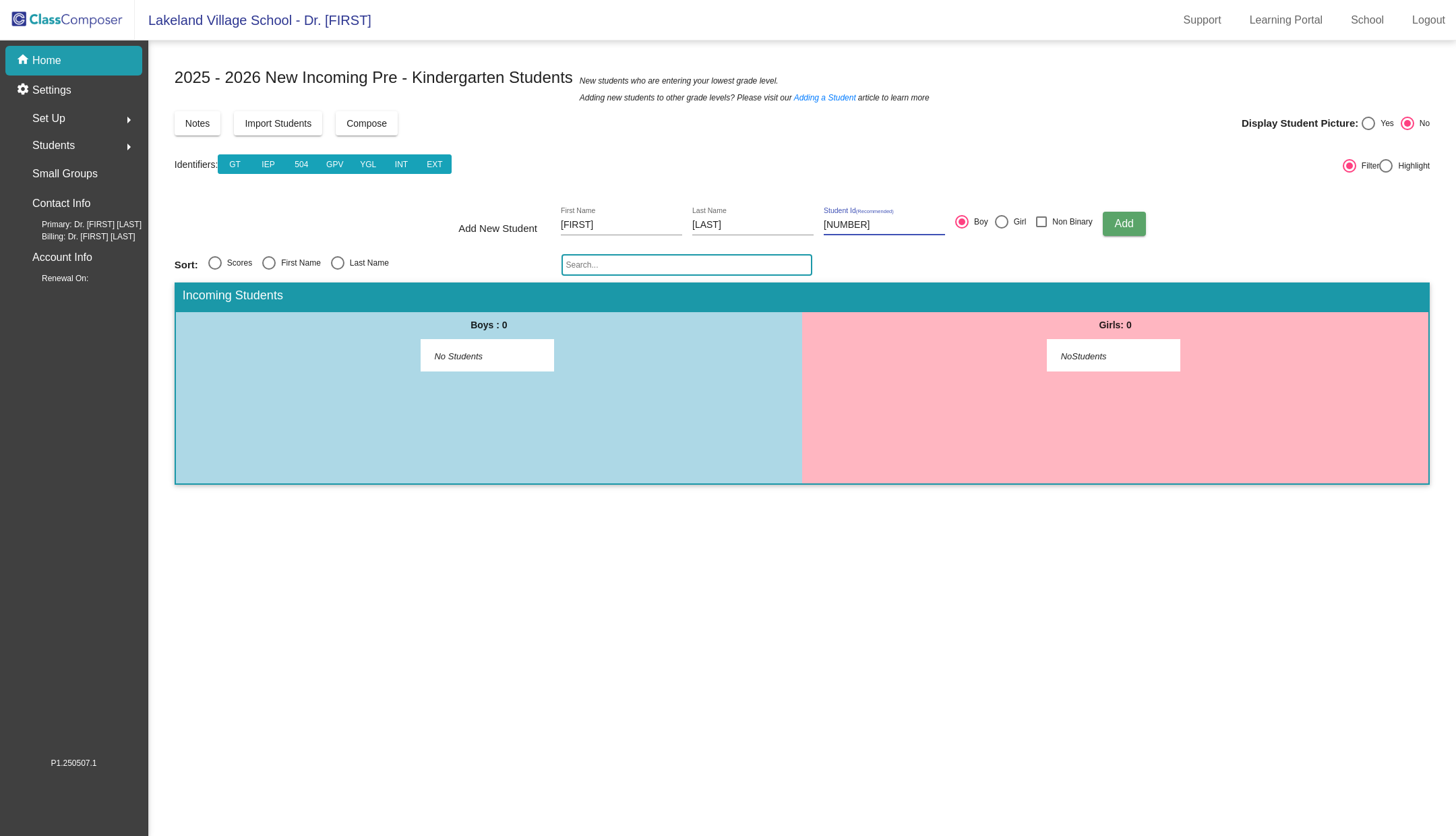 type on "360379" 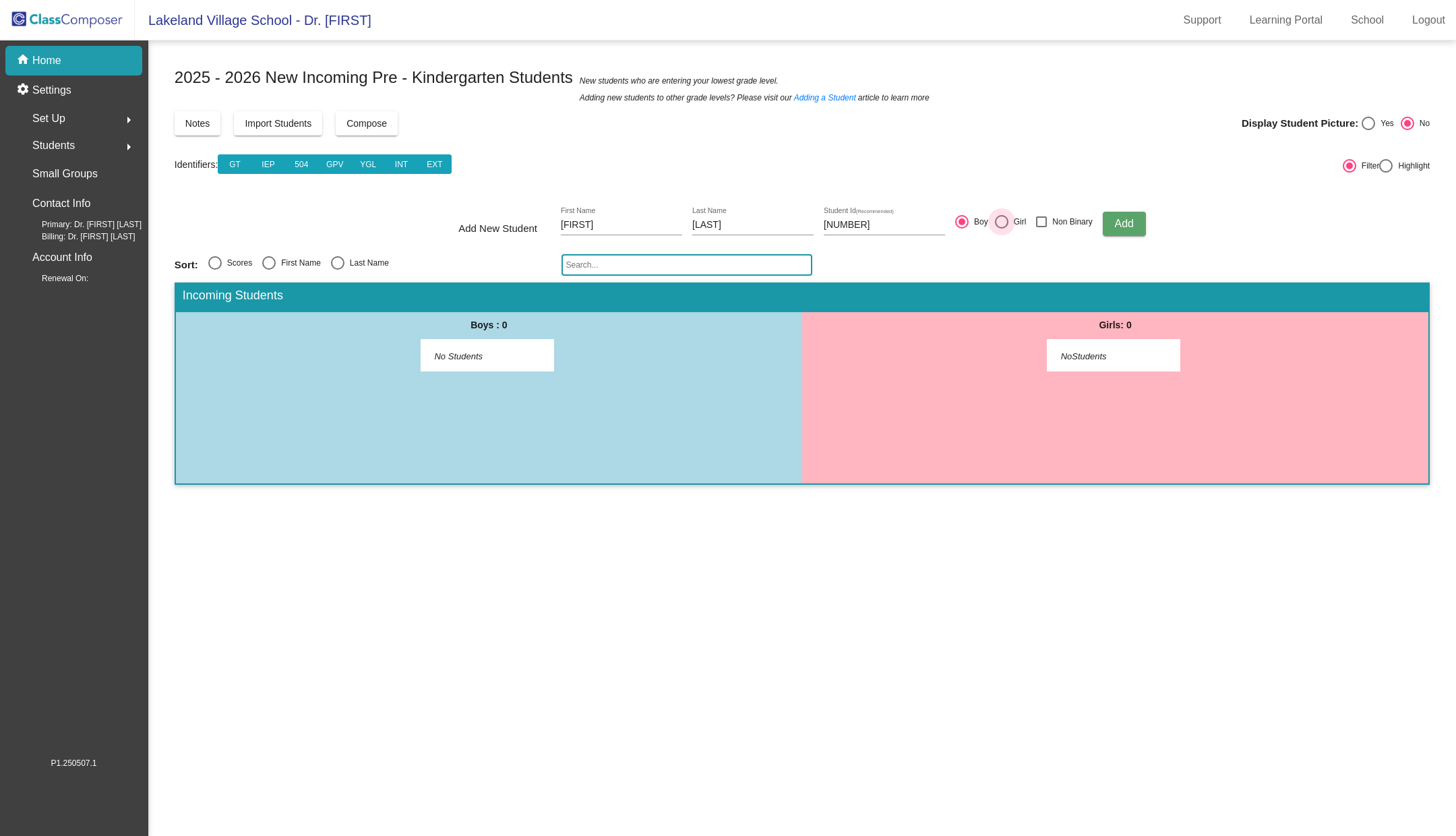click at bounding box center (1002, 222) 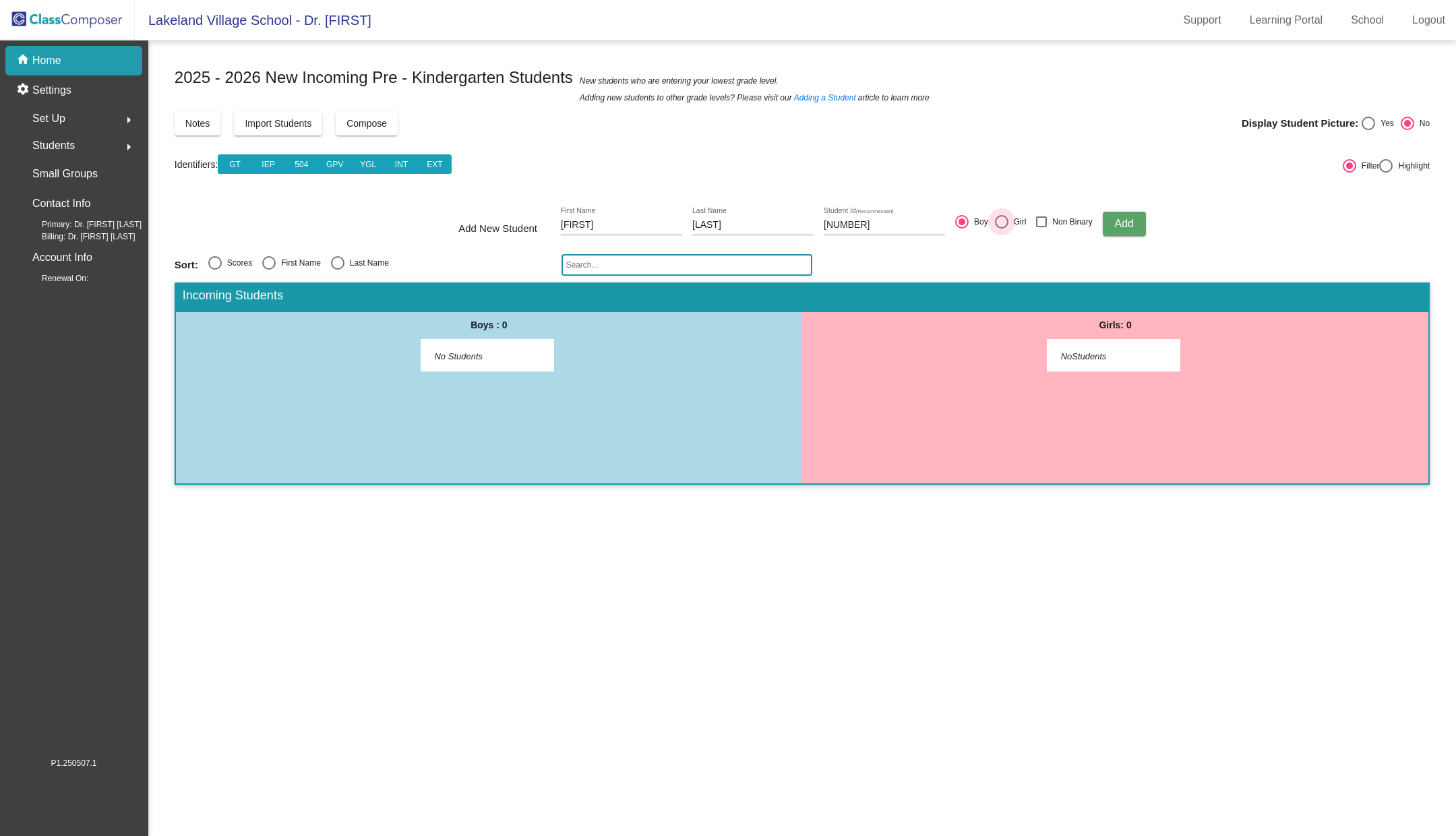 click on "Girl" at bounding box center (1001, 229) 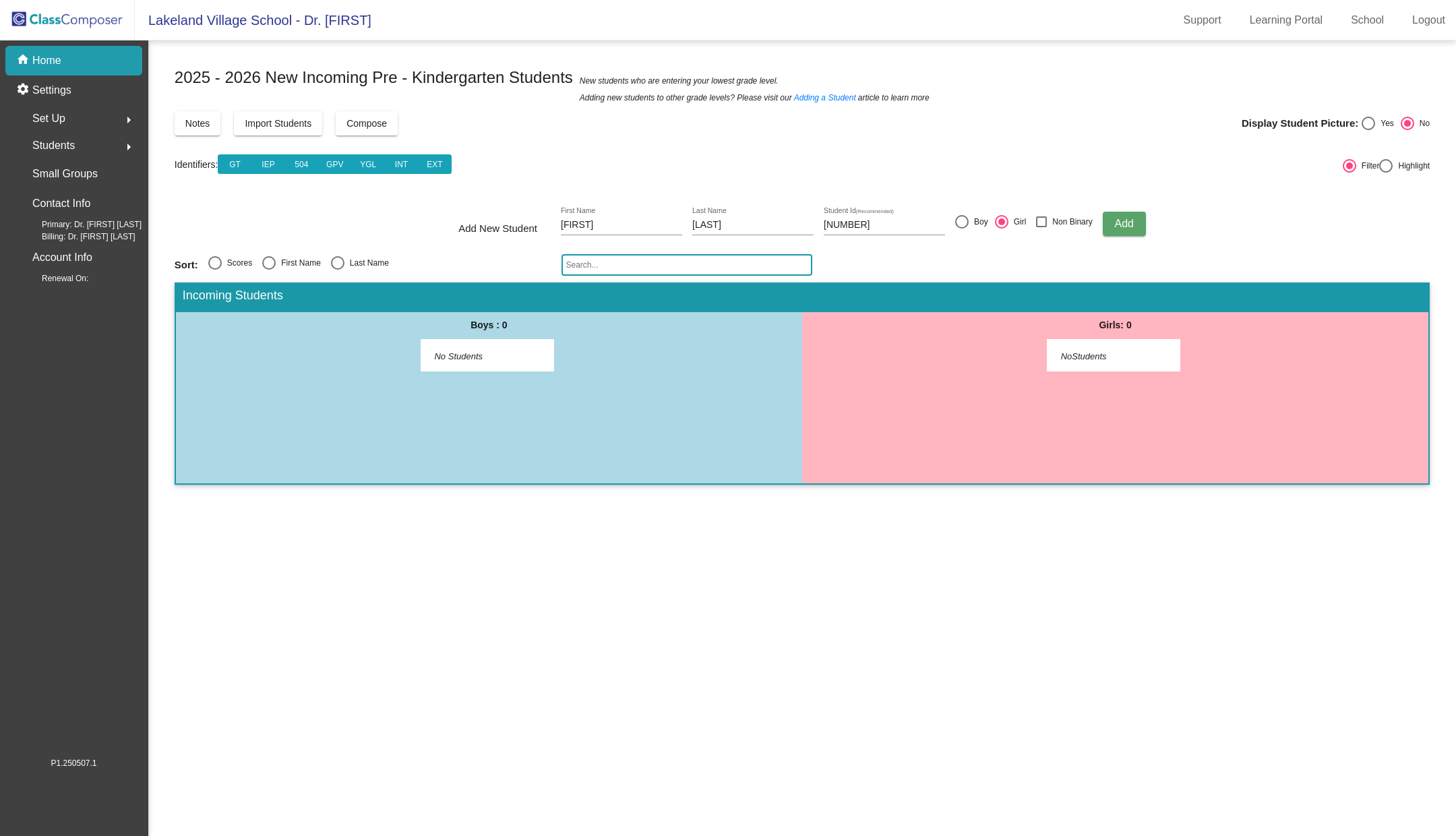 click on "Add" 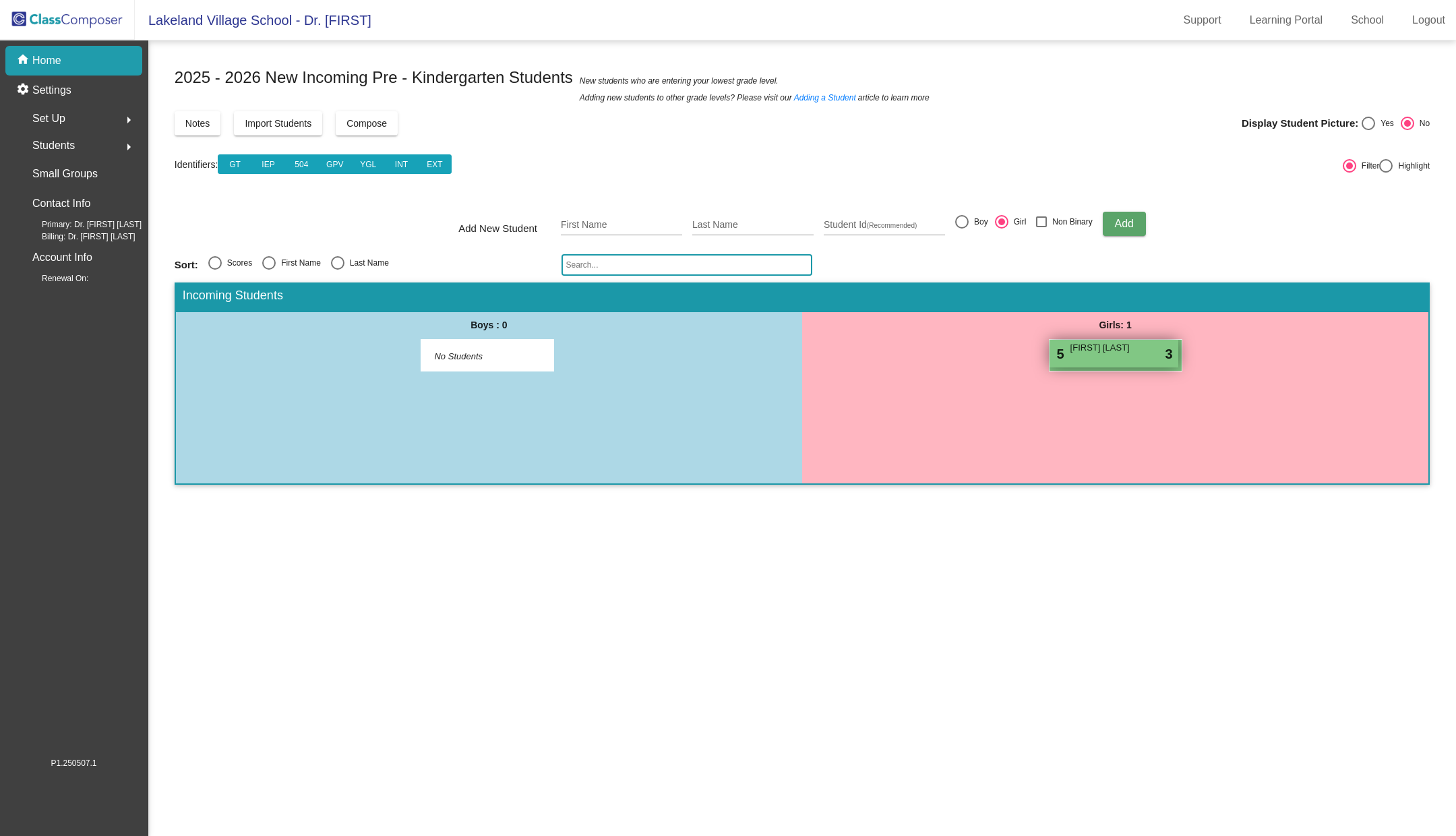 click on "Sophia Perez" at bounding box center [1104, 348] 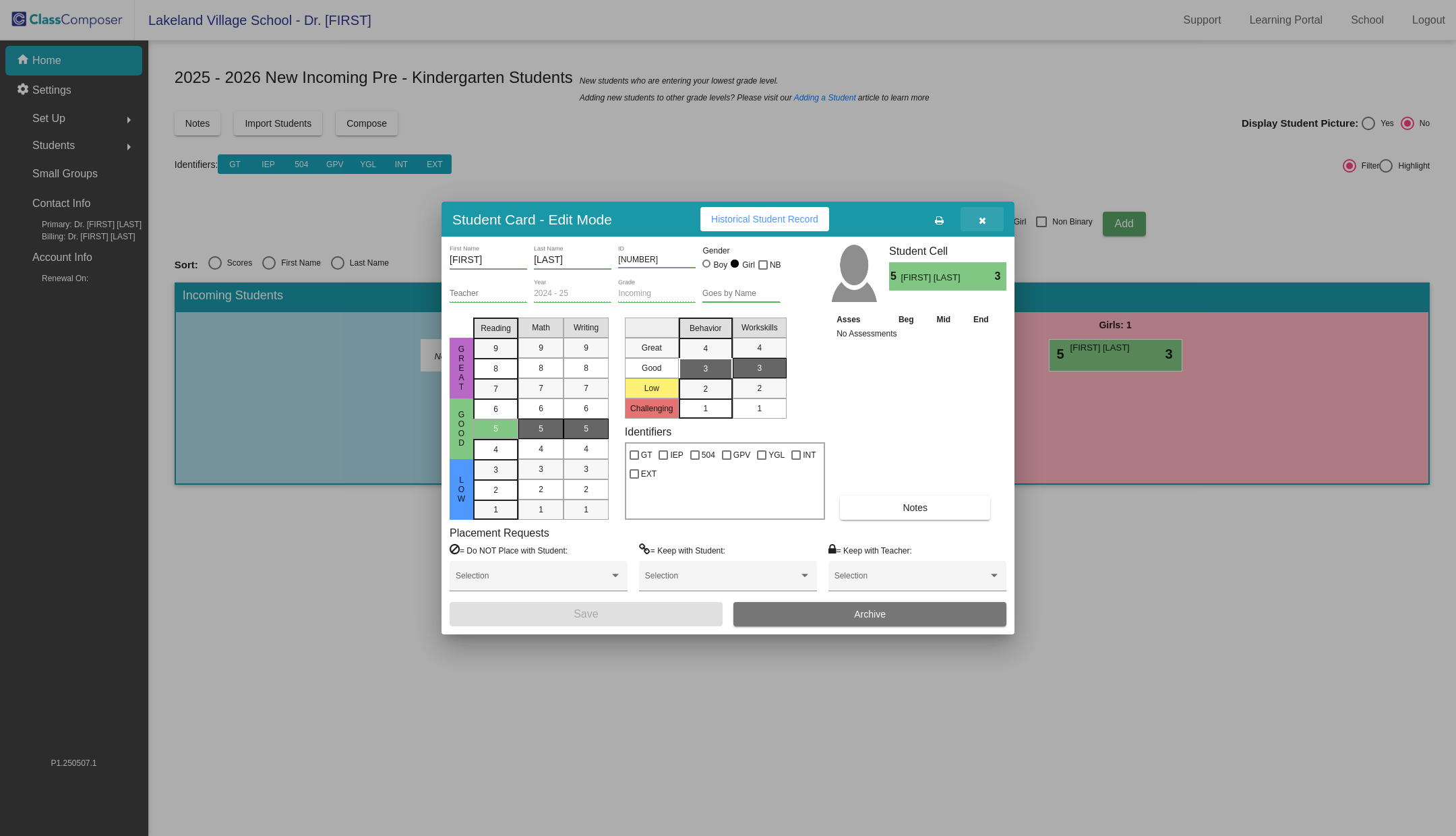 click at bounding box center [982, 220] 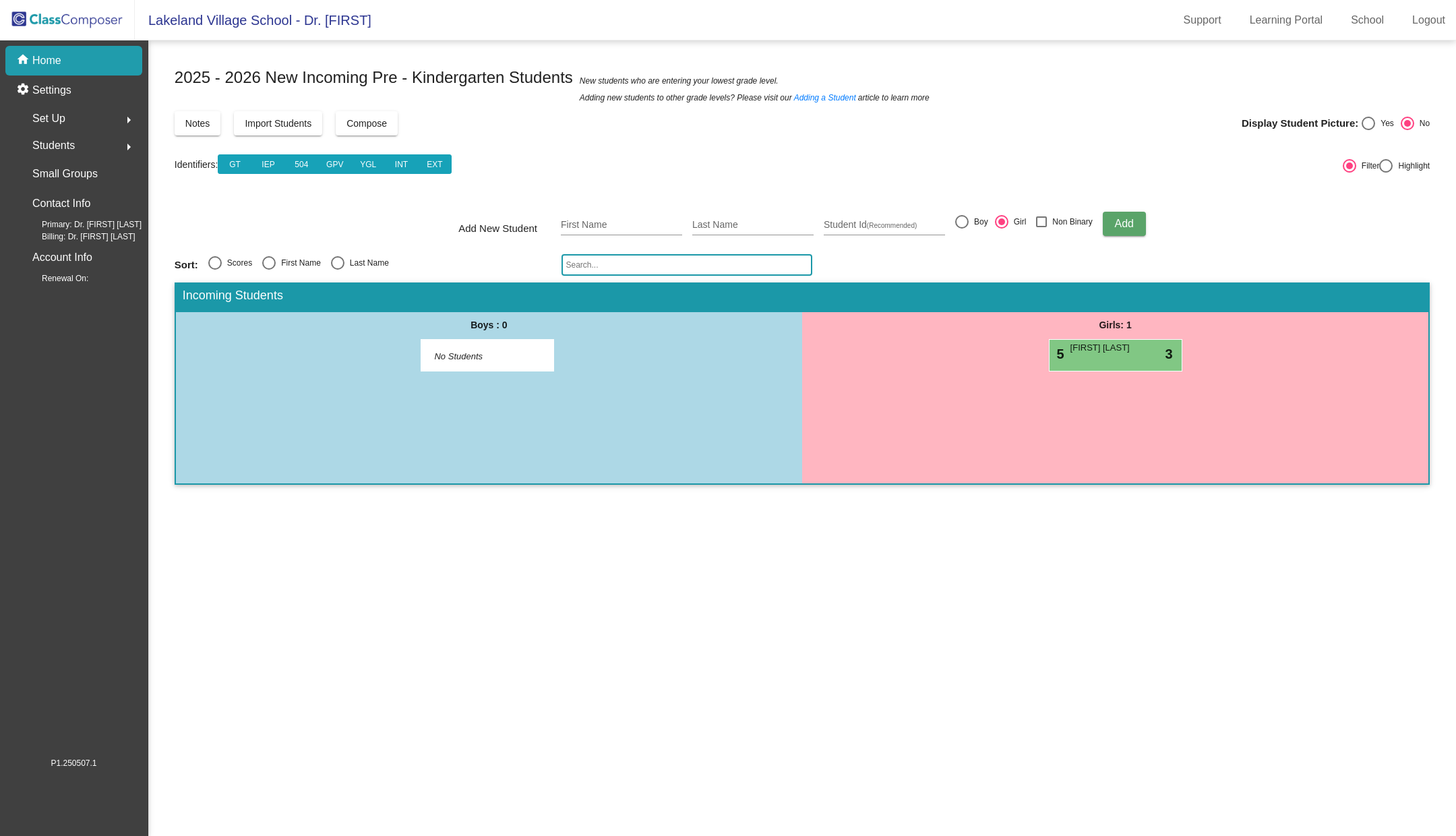 click on "Set Up" at bounding box center (49, 119) 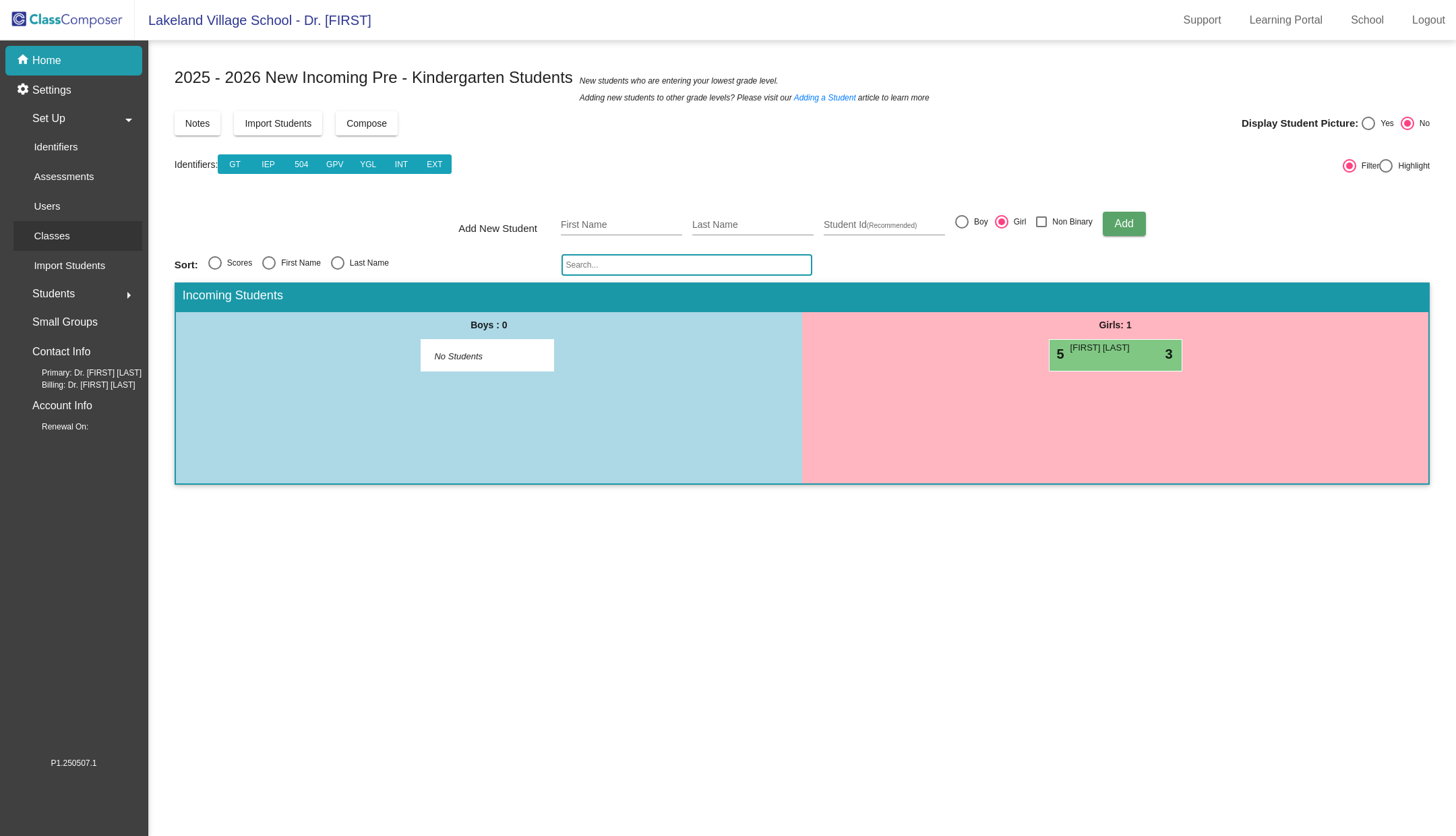 click on "Classes" at bounding box center [51, 236] 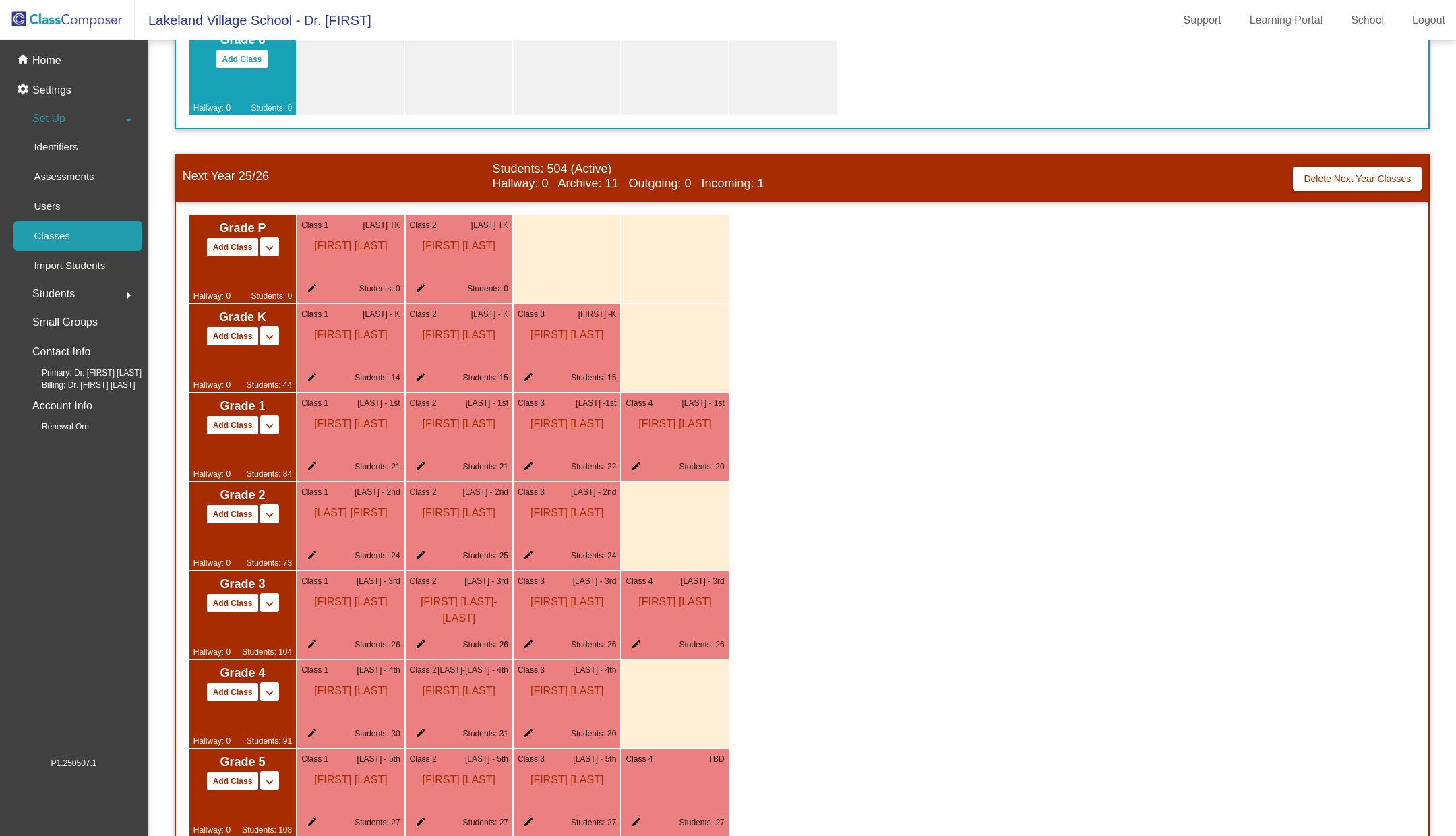 scroll, scrollTop: 942, scrollLeft: 0, axis: vertical 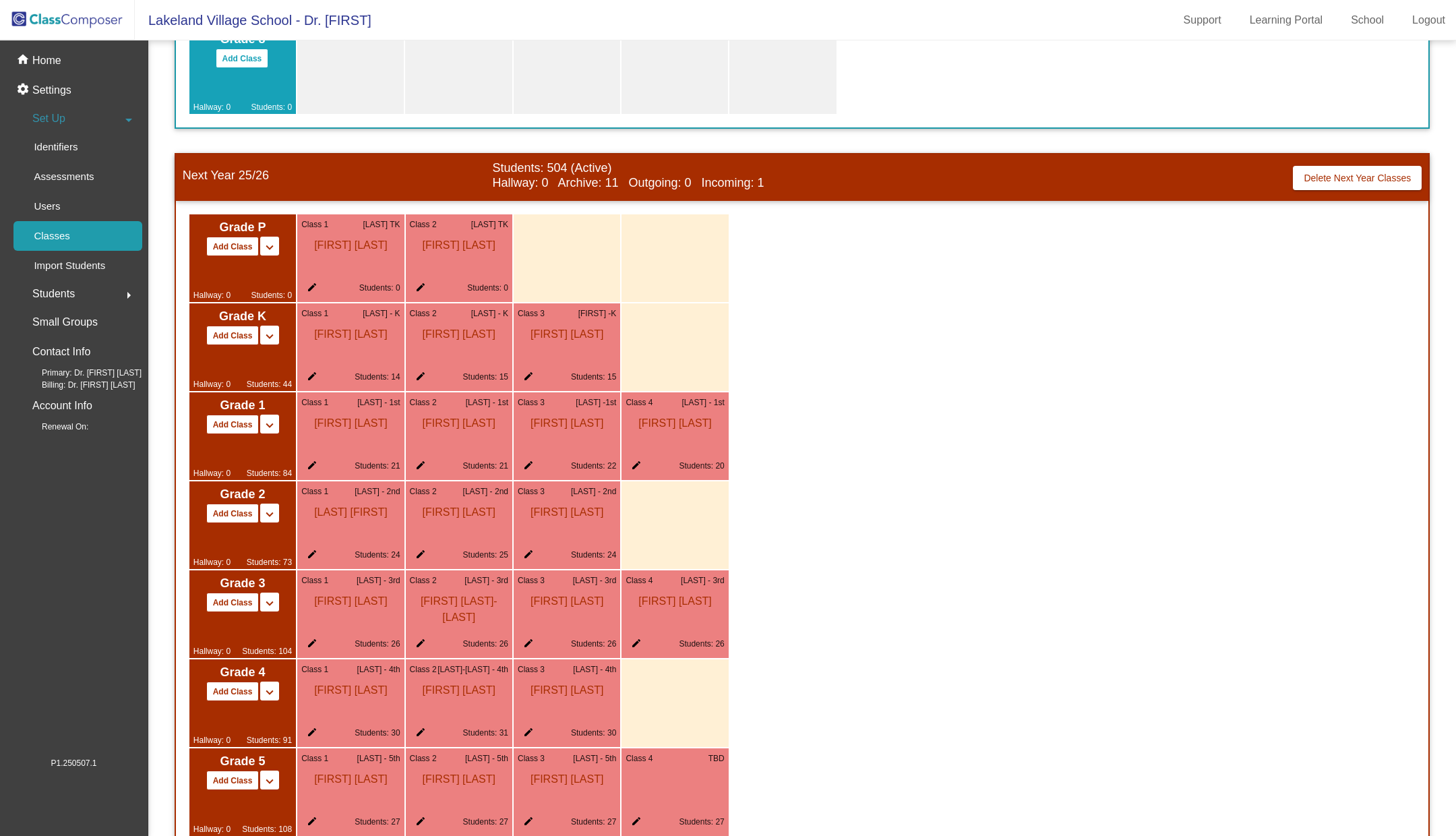 click on "Class 1 Smith TK  Colleen Smith edit Students: 0" 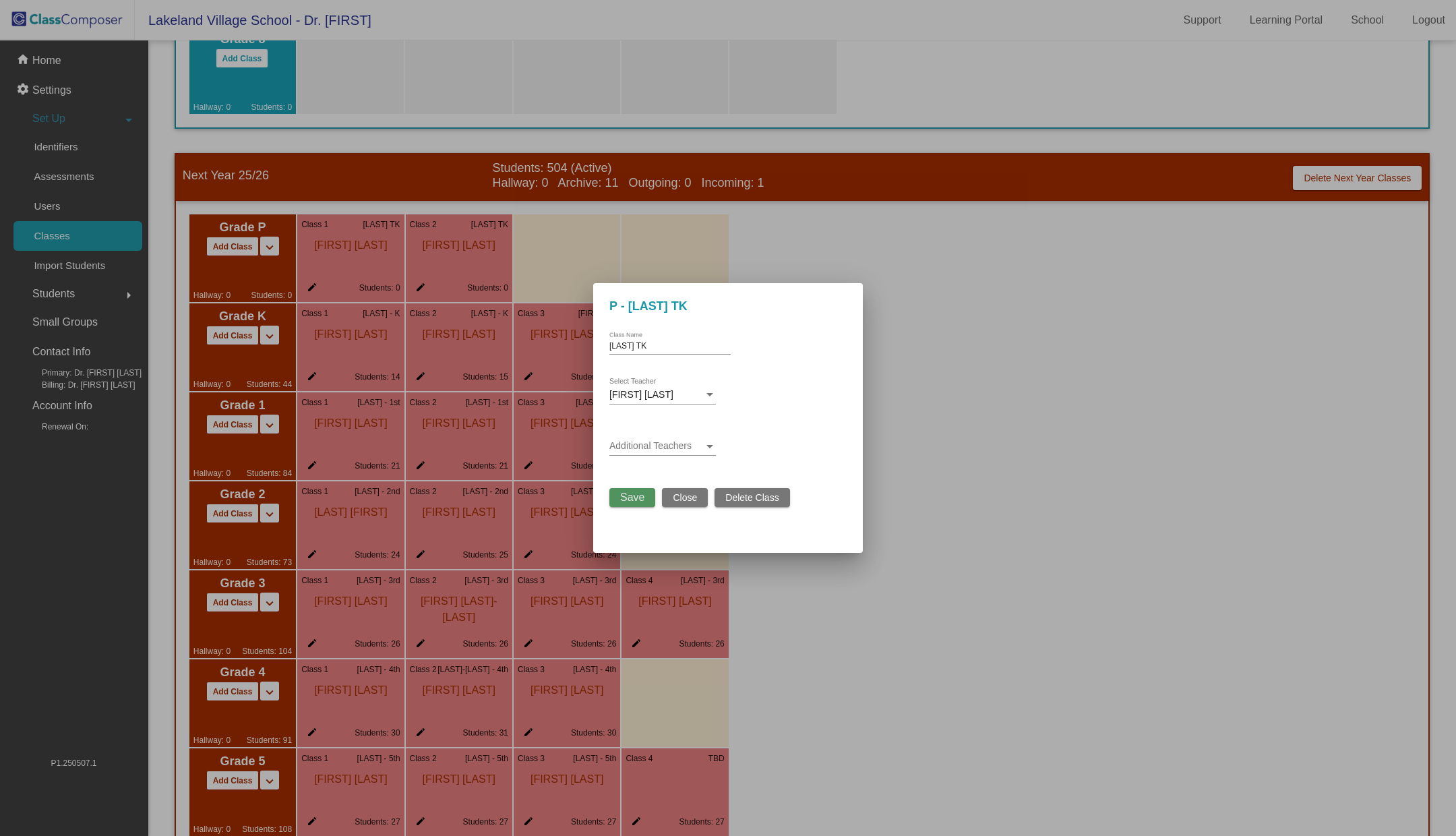click on "Save" at bounding box center (632, 497) 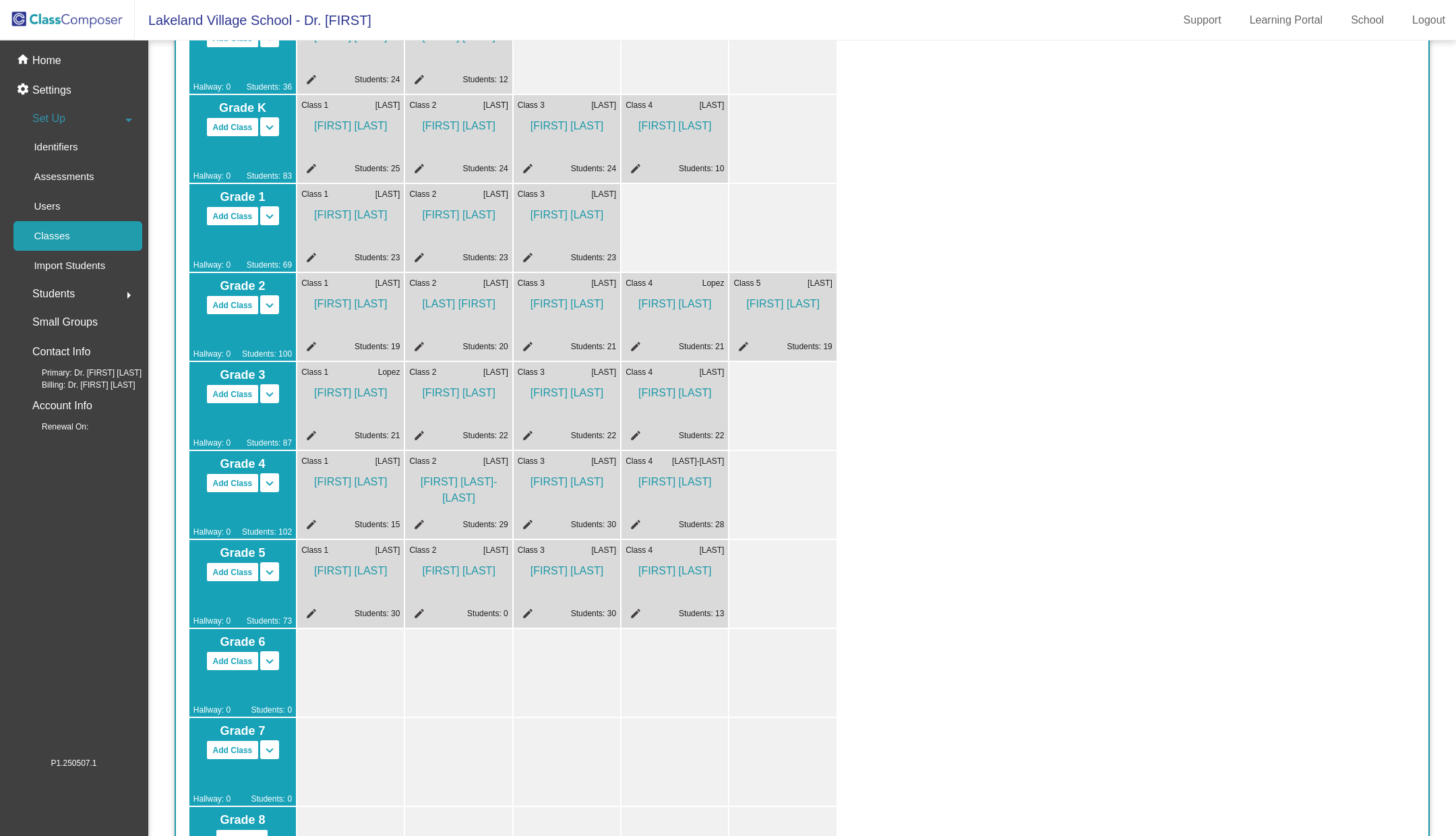 scroll, scrollTop: 0, scrollLeft: 0, axis: both 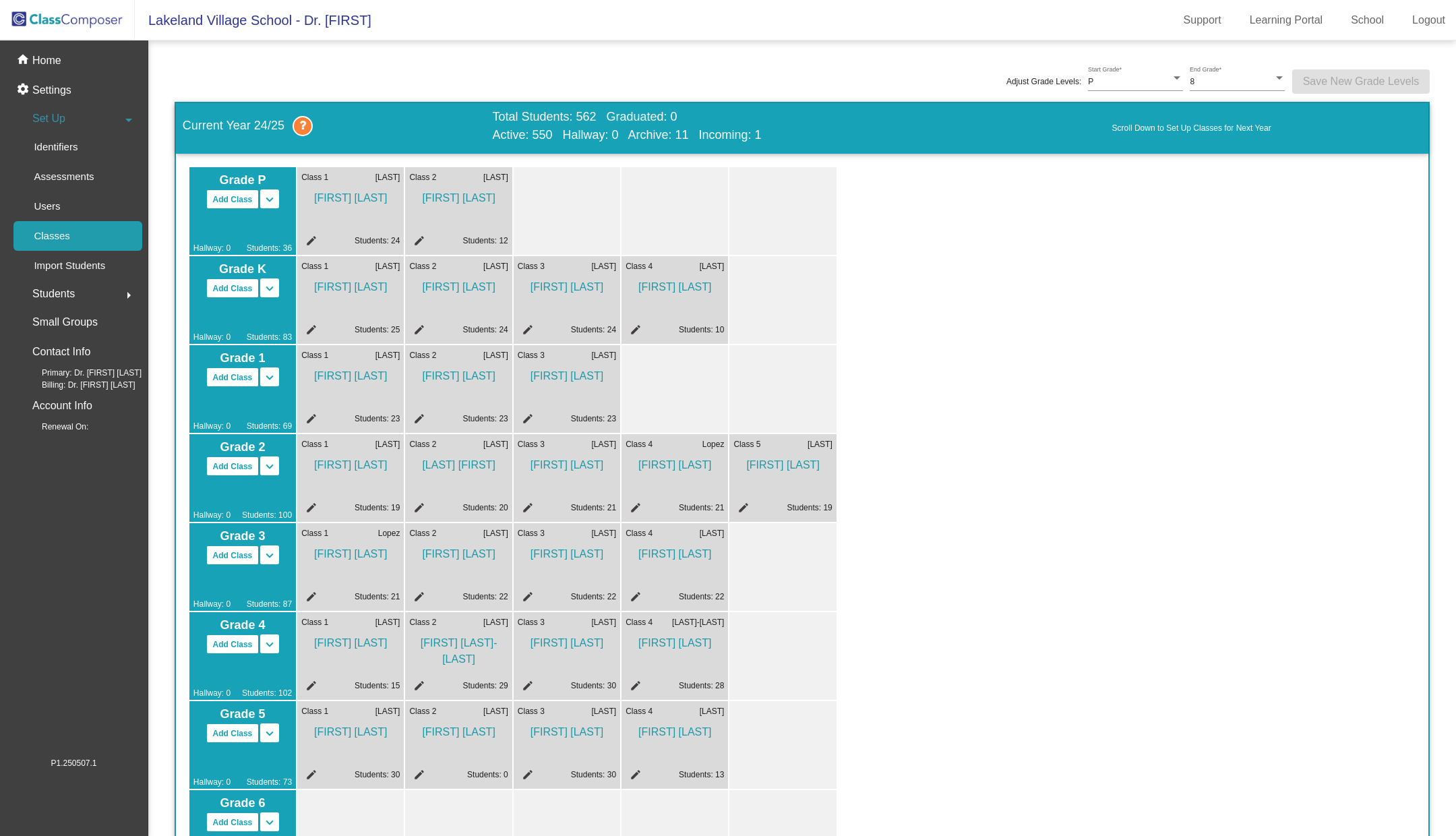 click on "Students" at bounding box center (53, 294) 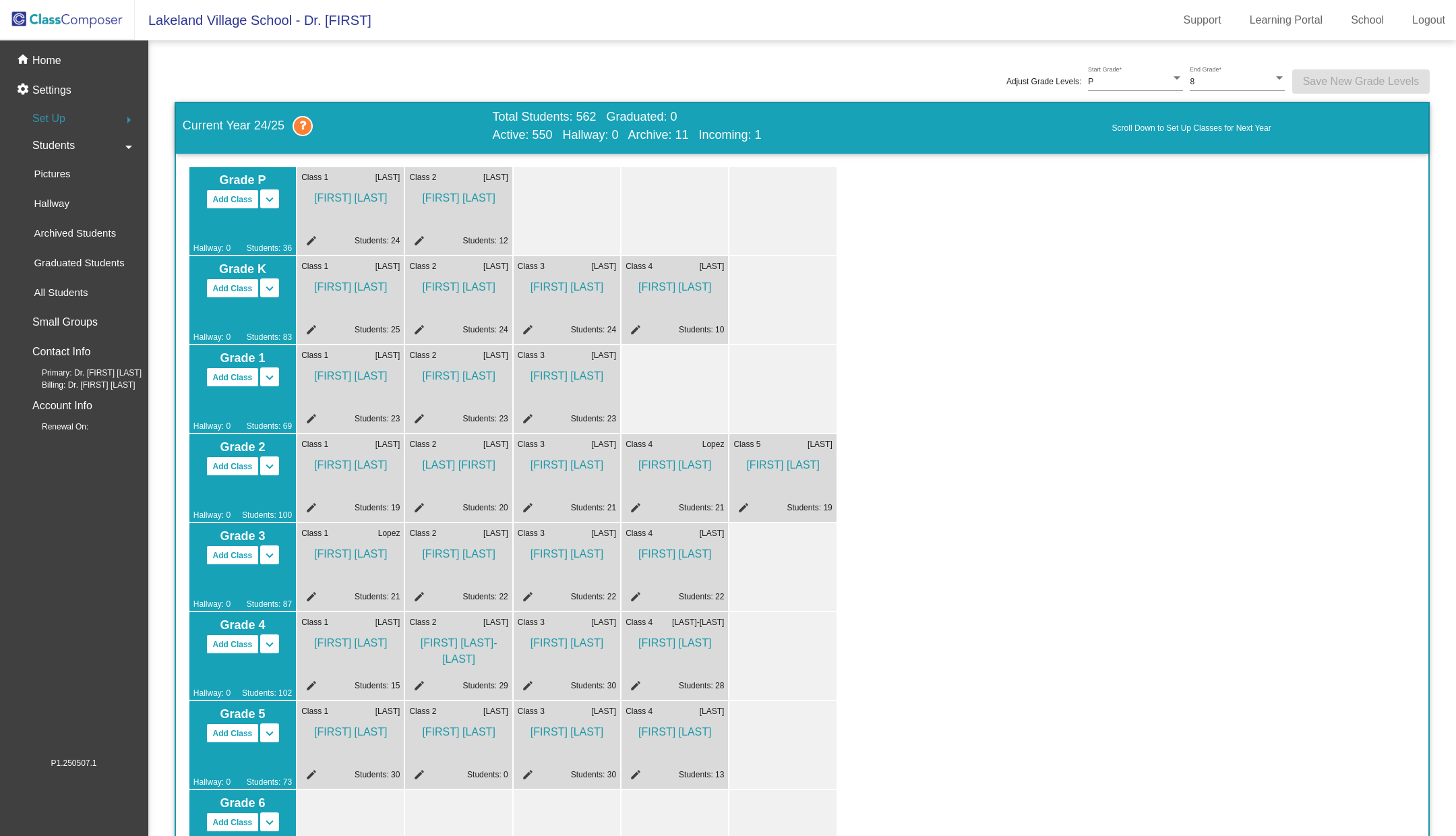 click at bounding box center (67, 20) 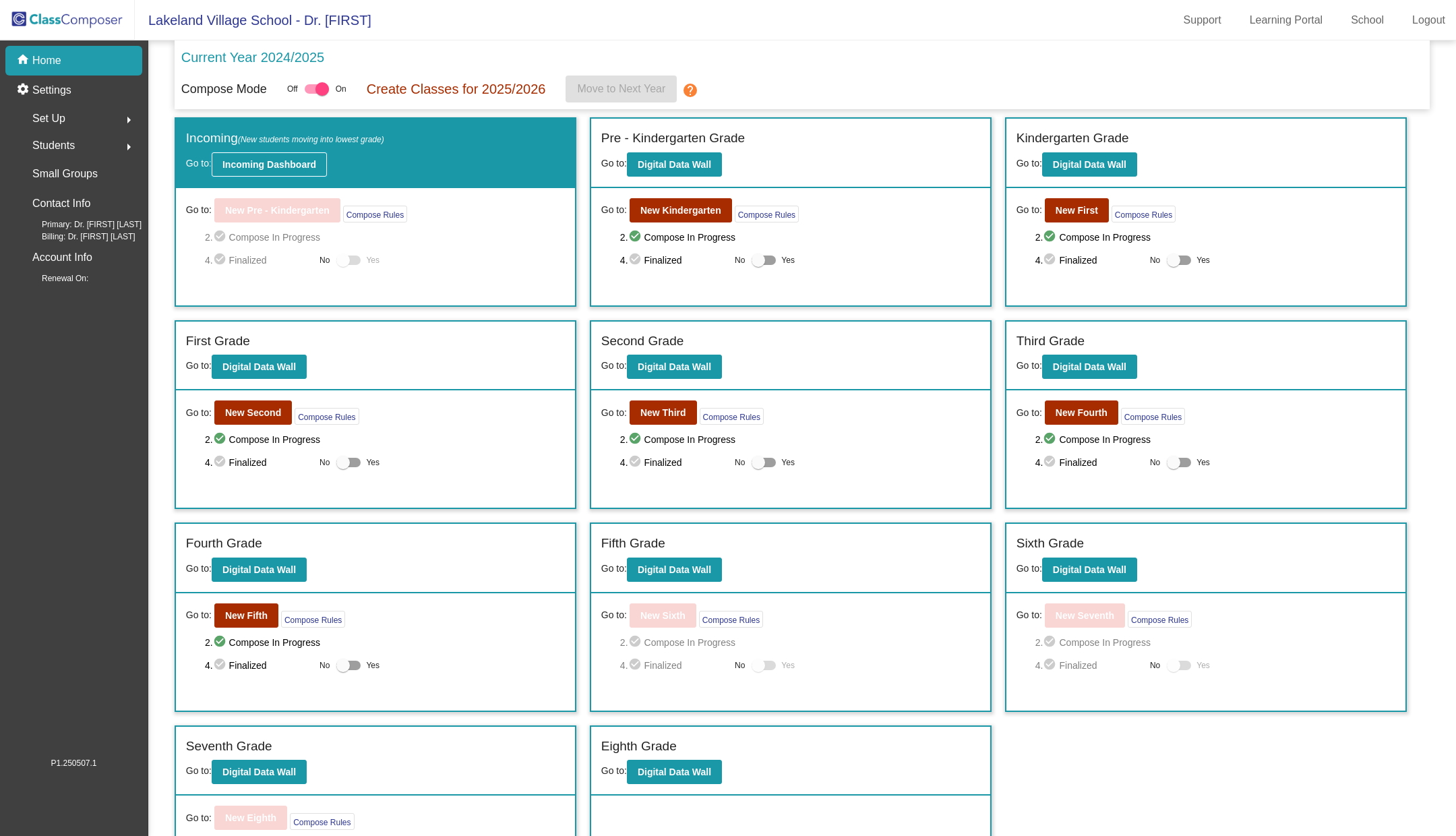 click on "Incoming Dashboard" 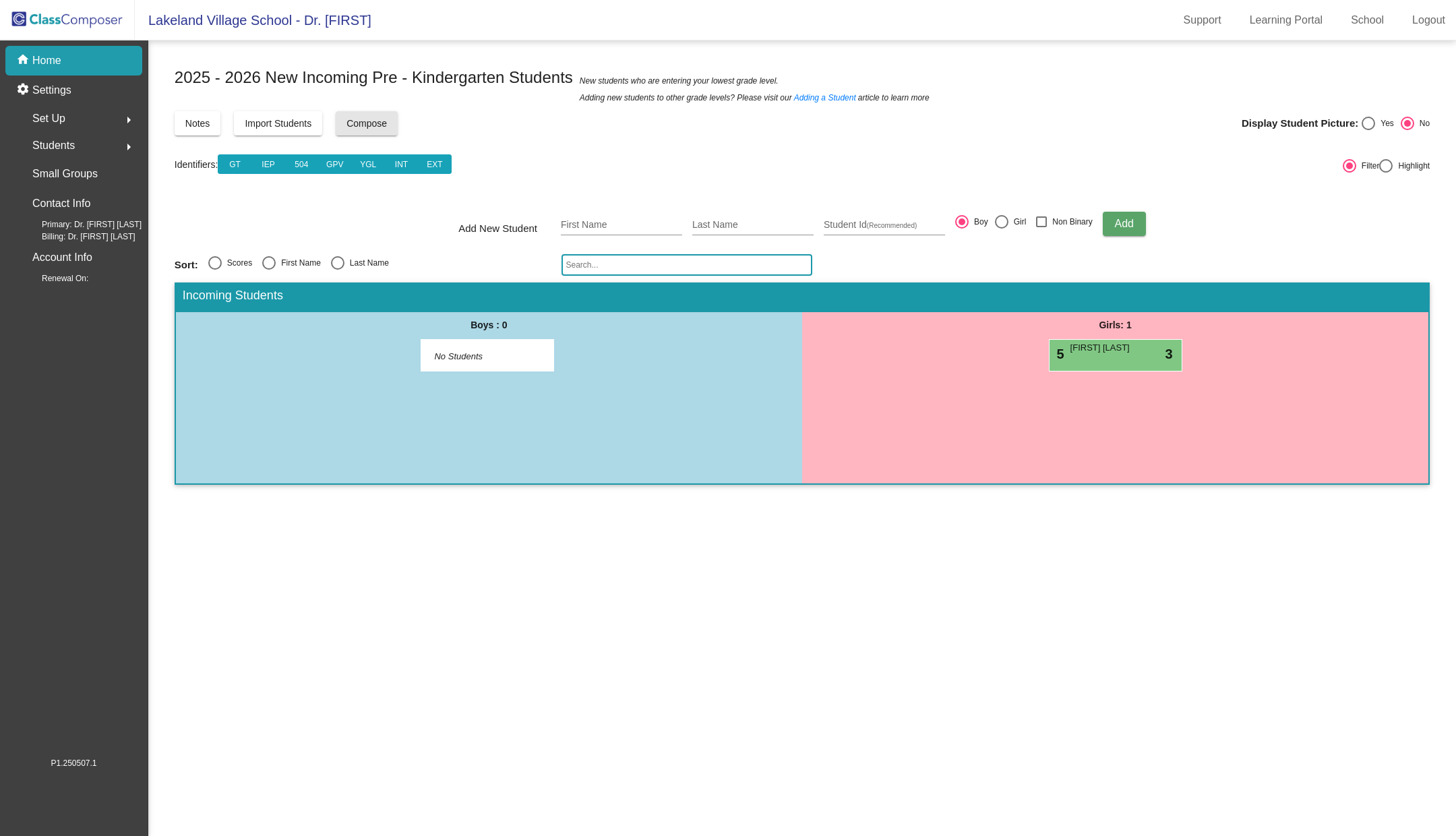 click on "Compose" 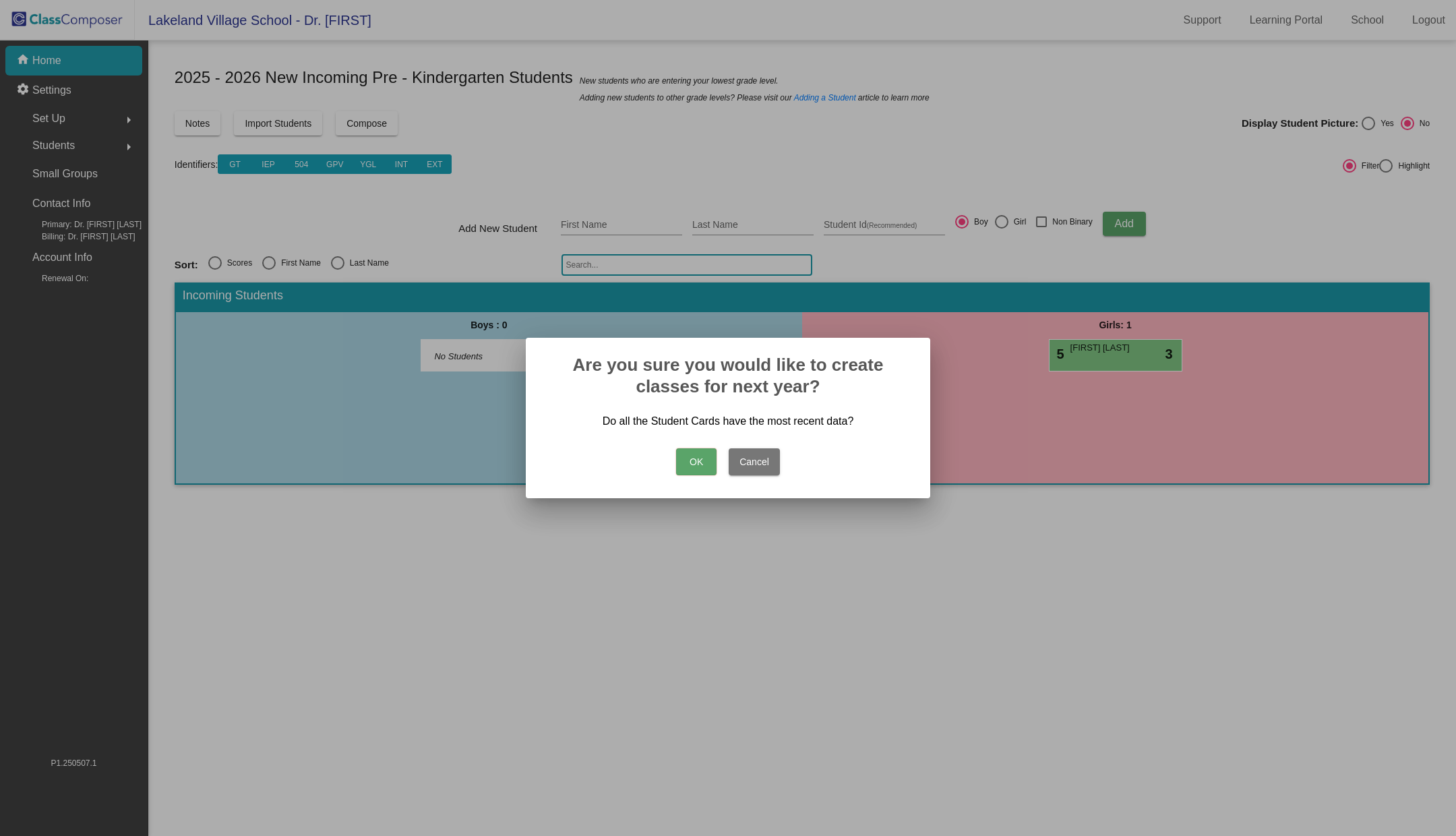 click on "Cancel" at bounding box center (754, 462) 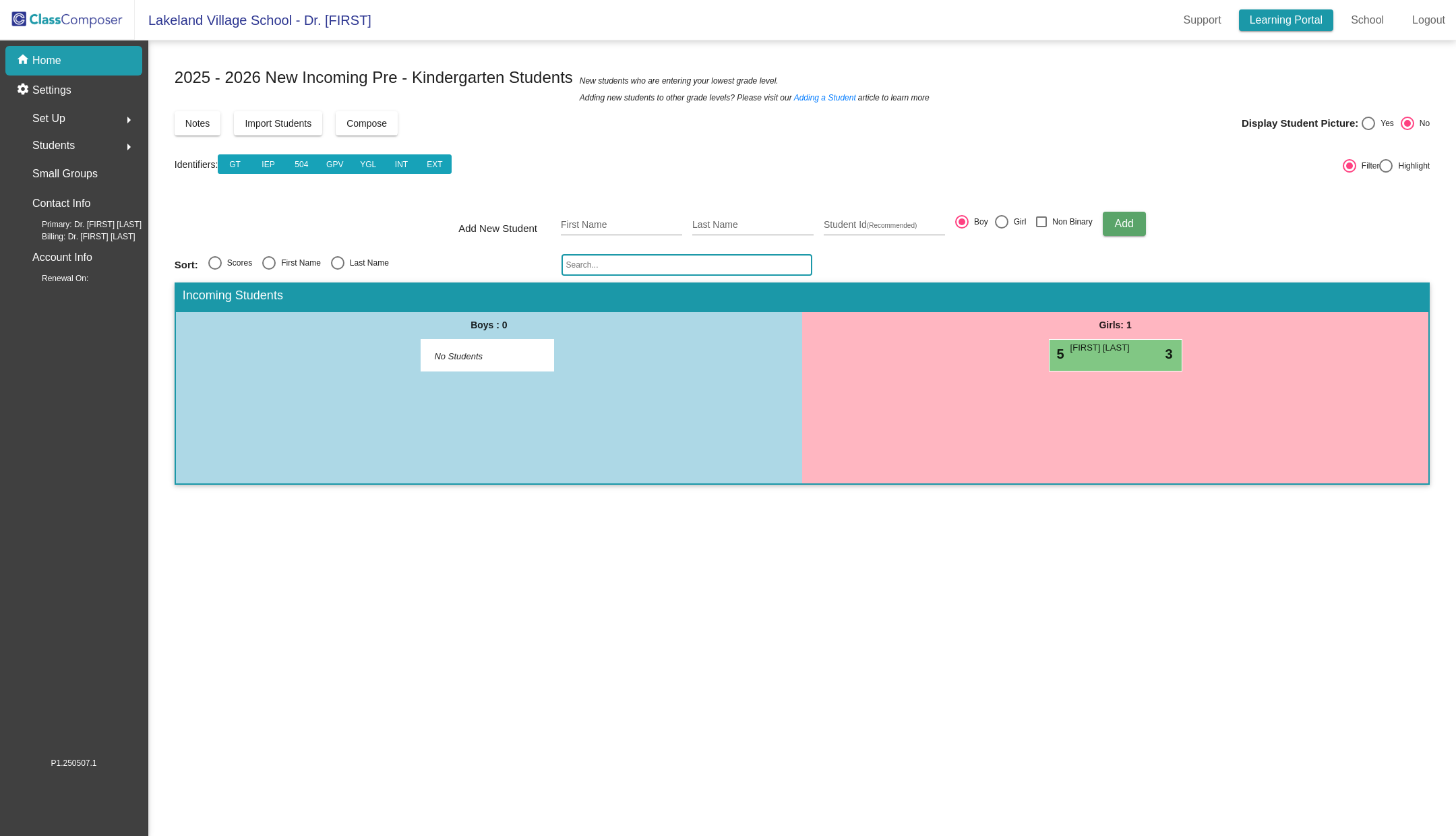 click on "Learning Portal" at bounding box center (1286, 20) 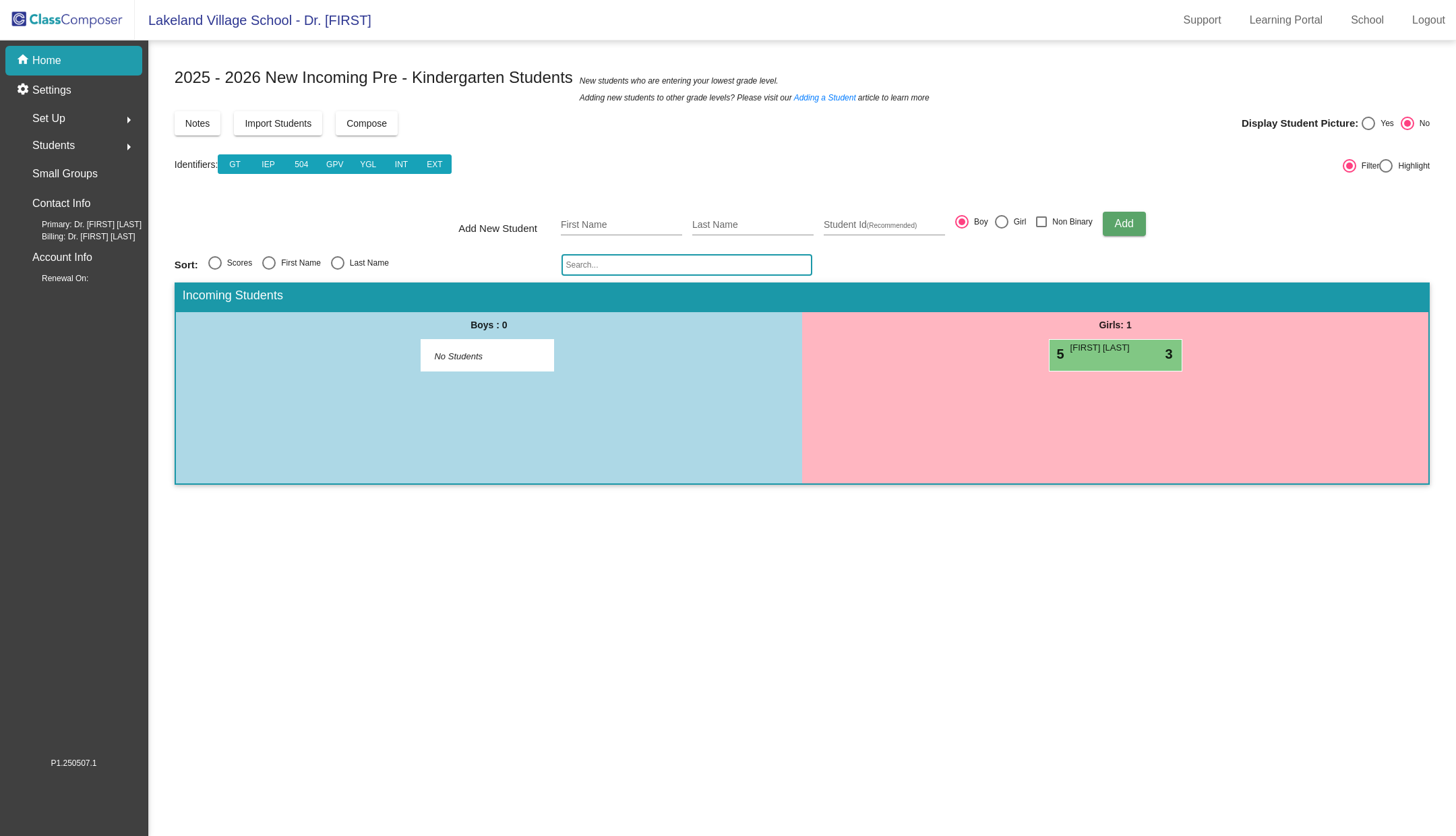 click on "Set Up" at bounding box center [49, 119] 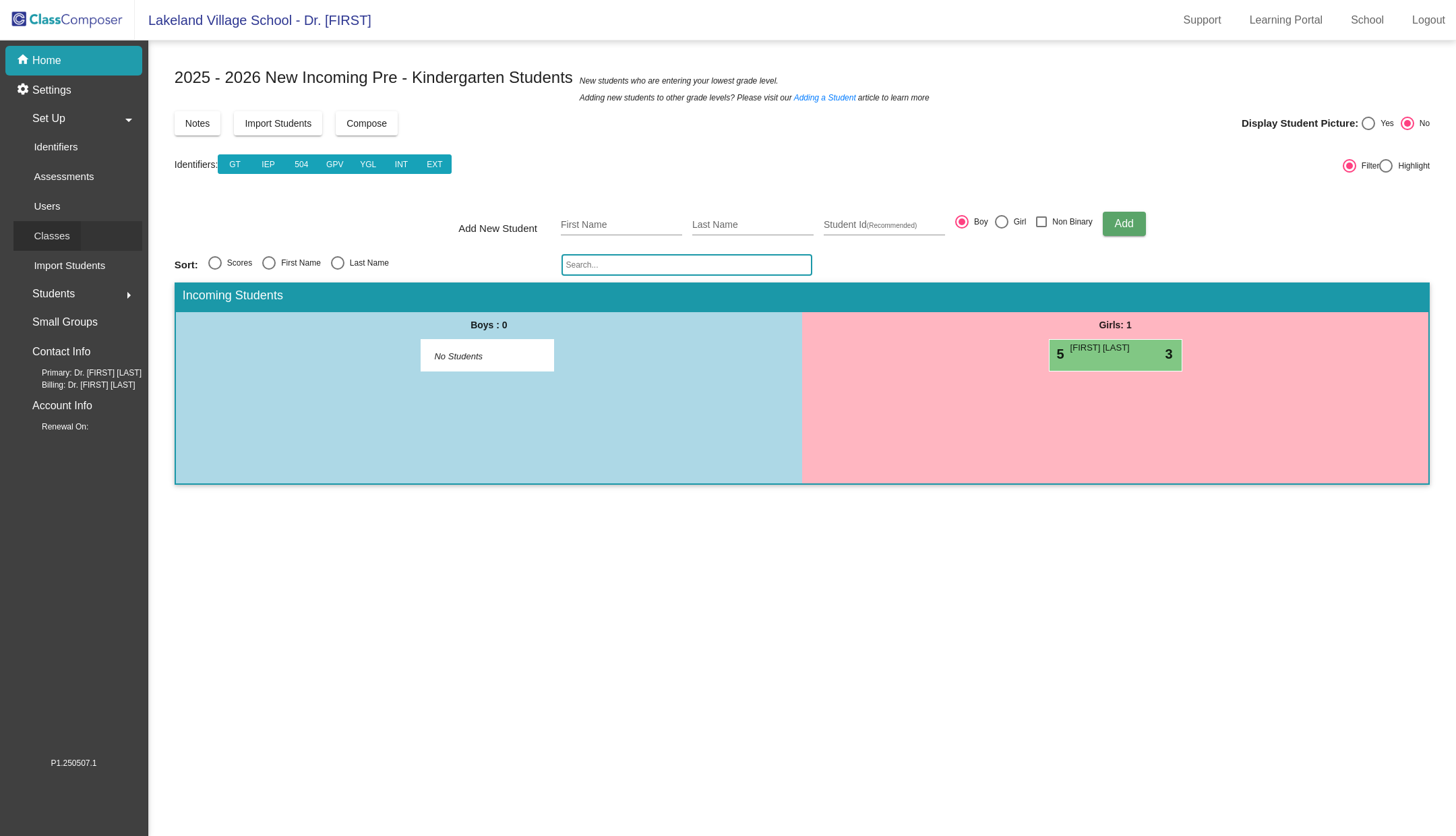 click on "Classes" at bounding box center (51, 236) 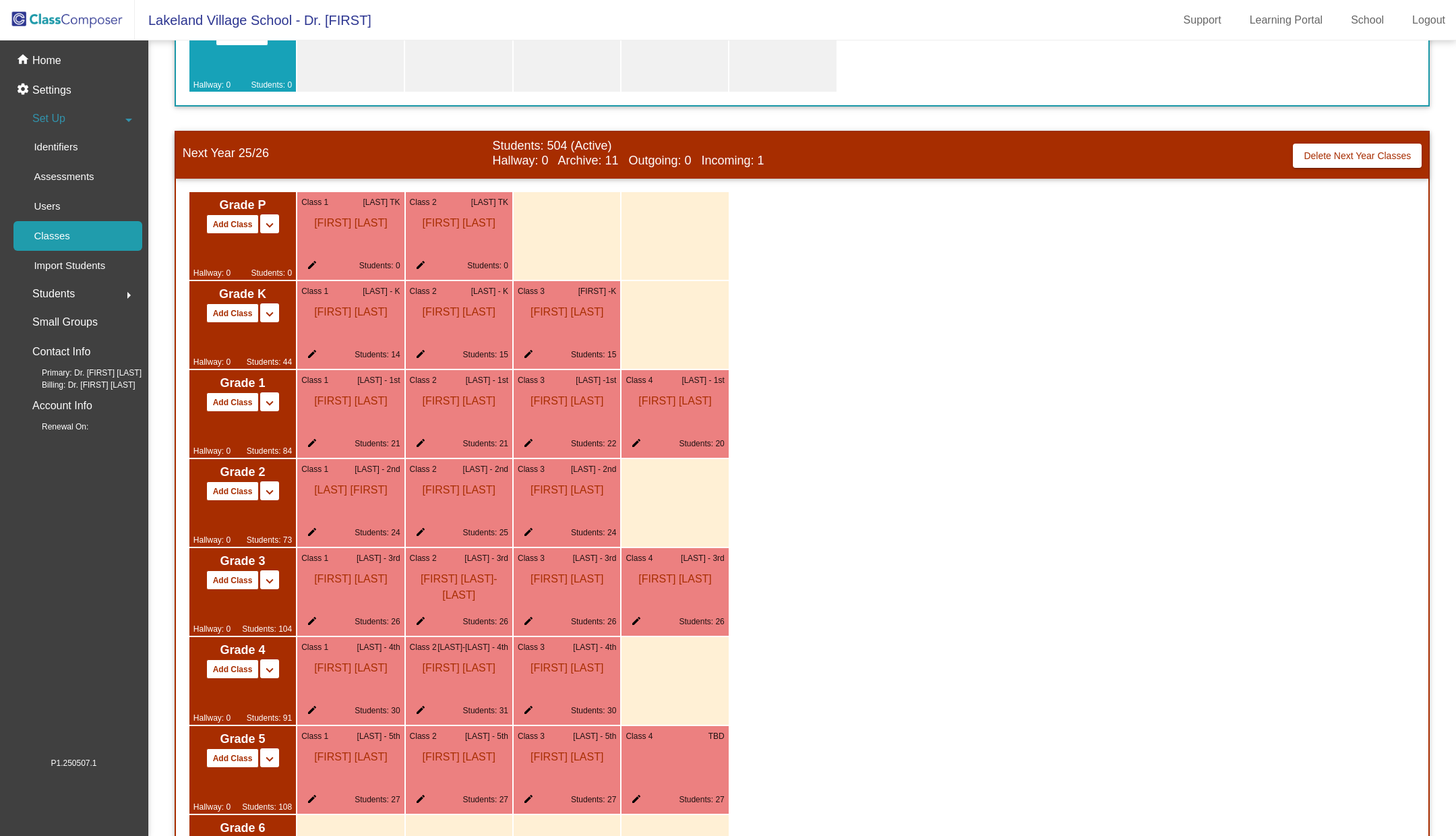 scroll, scrollTop: 948, scrollLeft: 0, axis: vertical 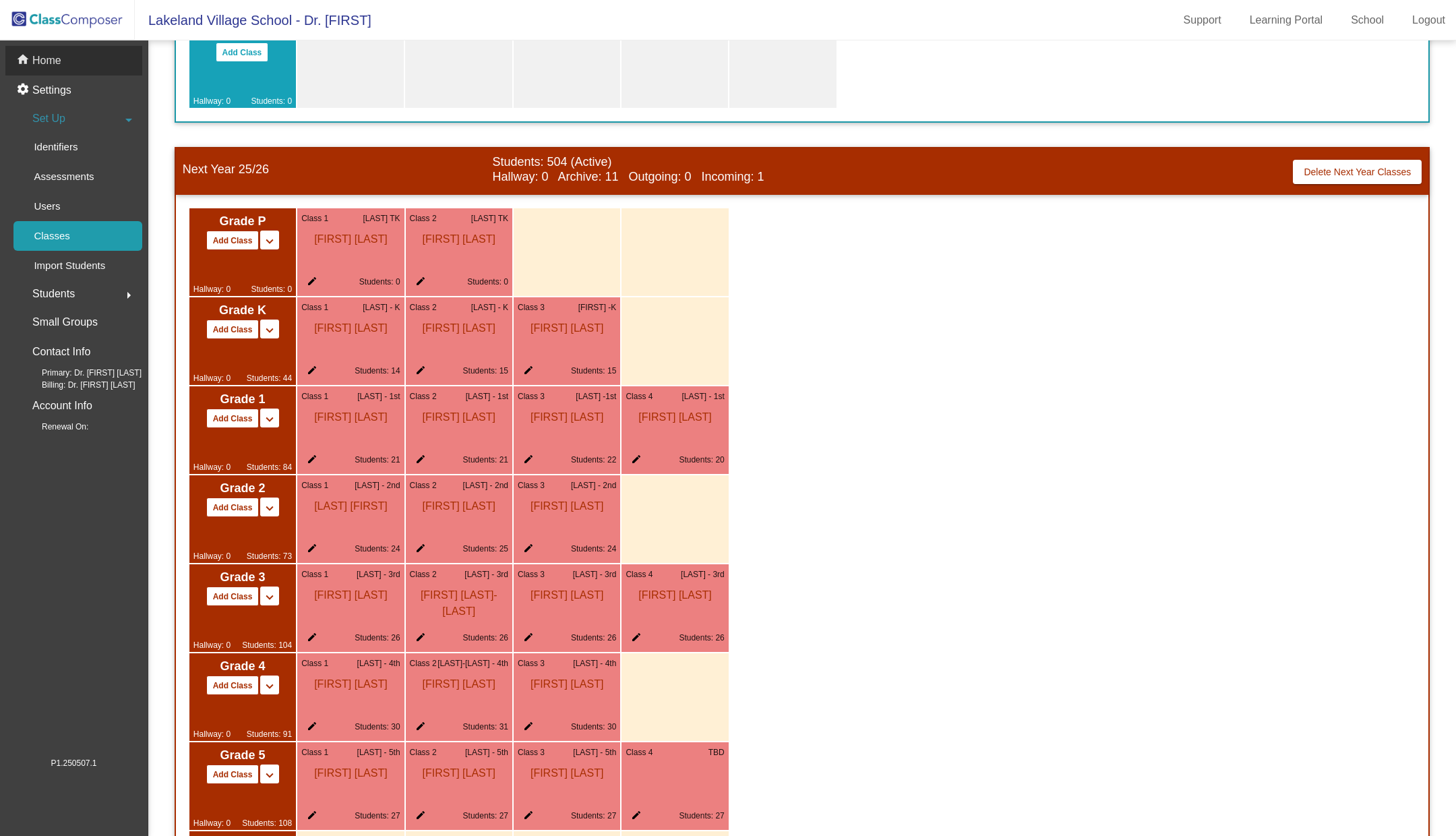 click on "Home" at bounding box center (47, 61) 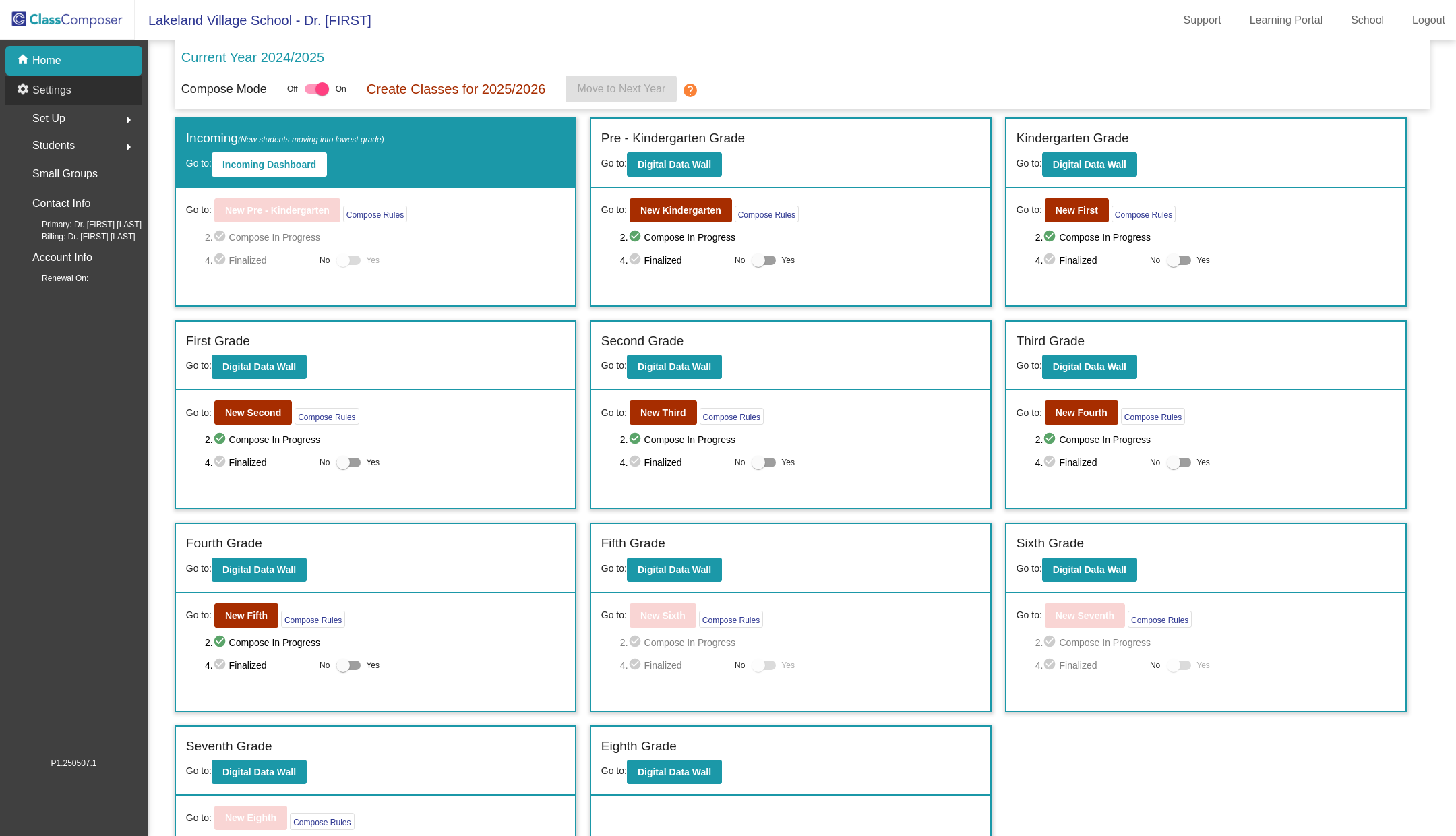click on "settings Settings" at bounding box center [73, 90] 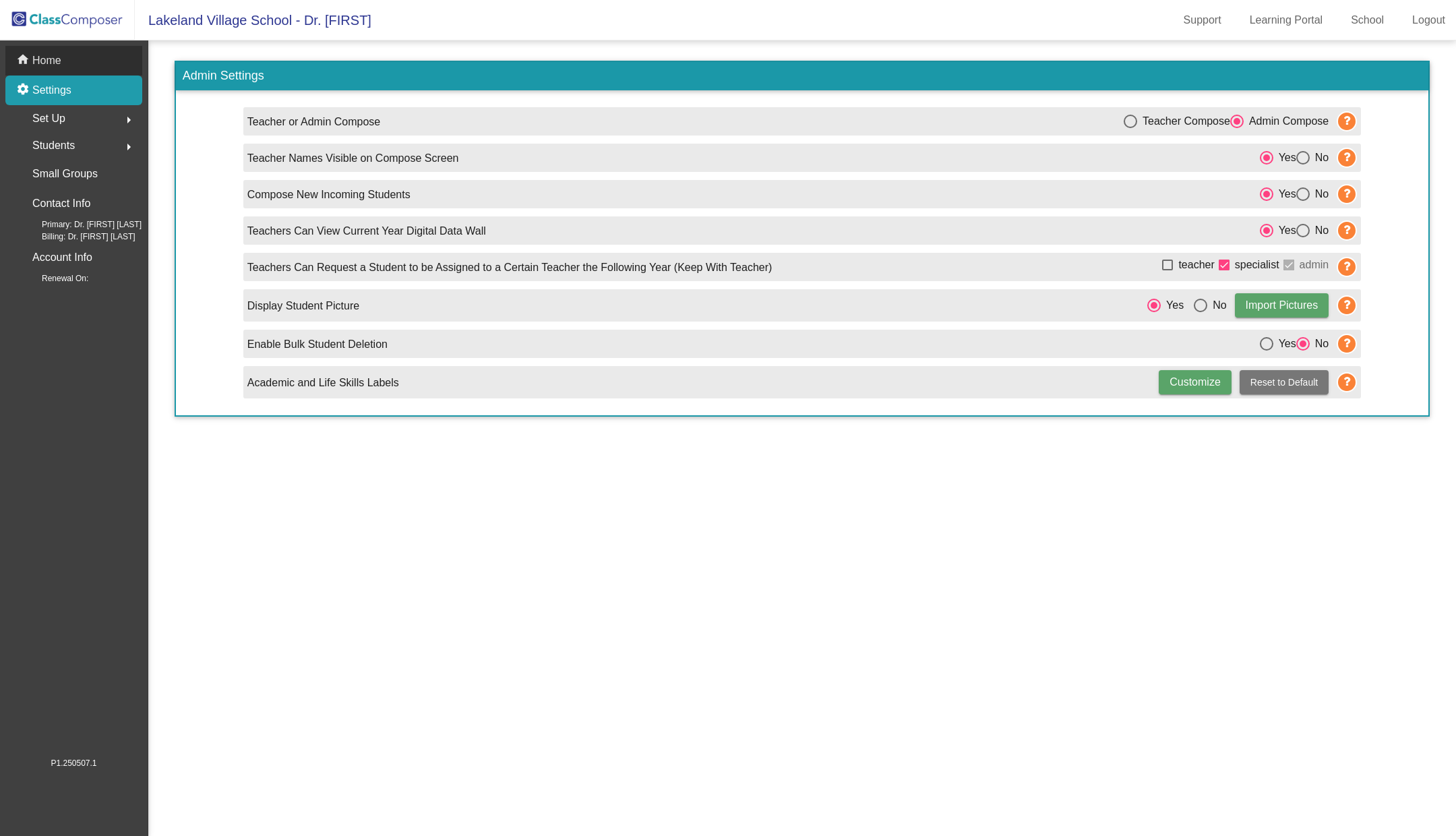 click on "Home" at bounding box center [47, 61] 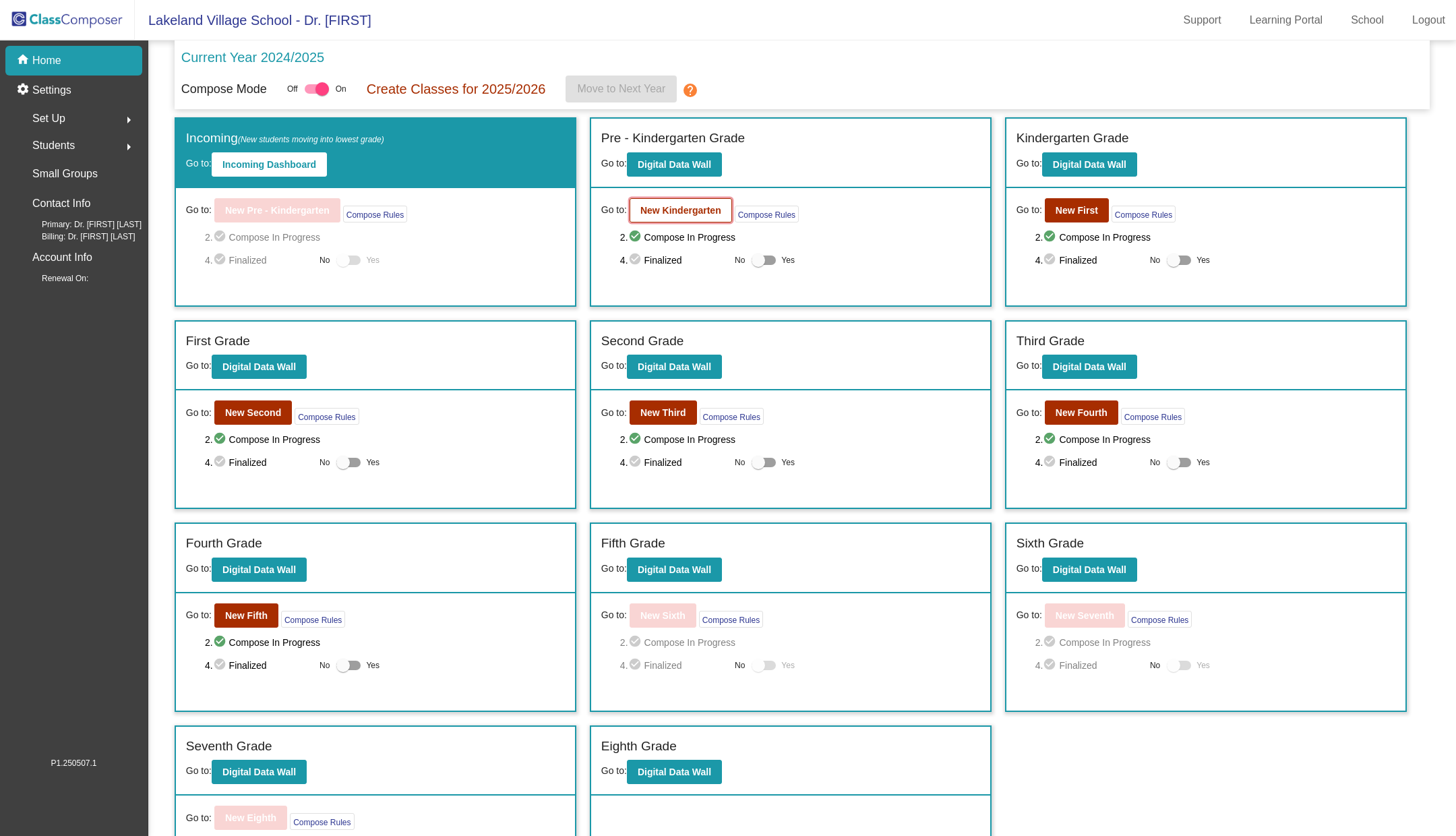 click on "New Kindergarten" 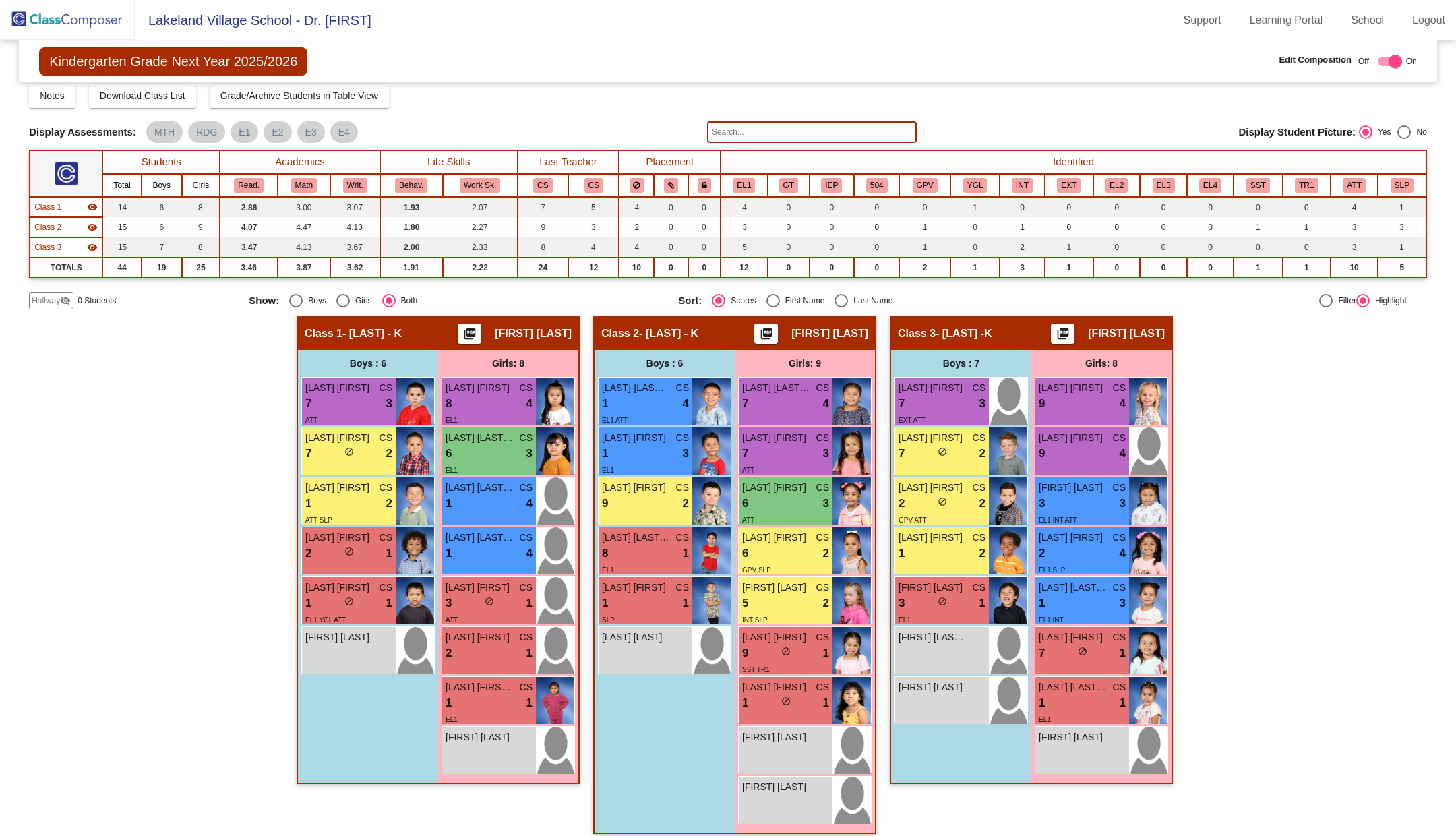 scroll, scrollTop: 50, scrollLeft: 0, axis: vertical 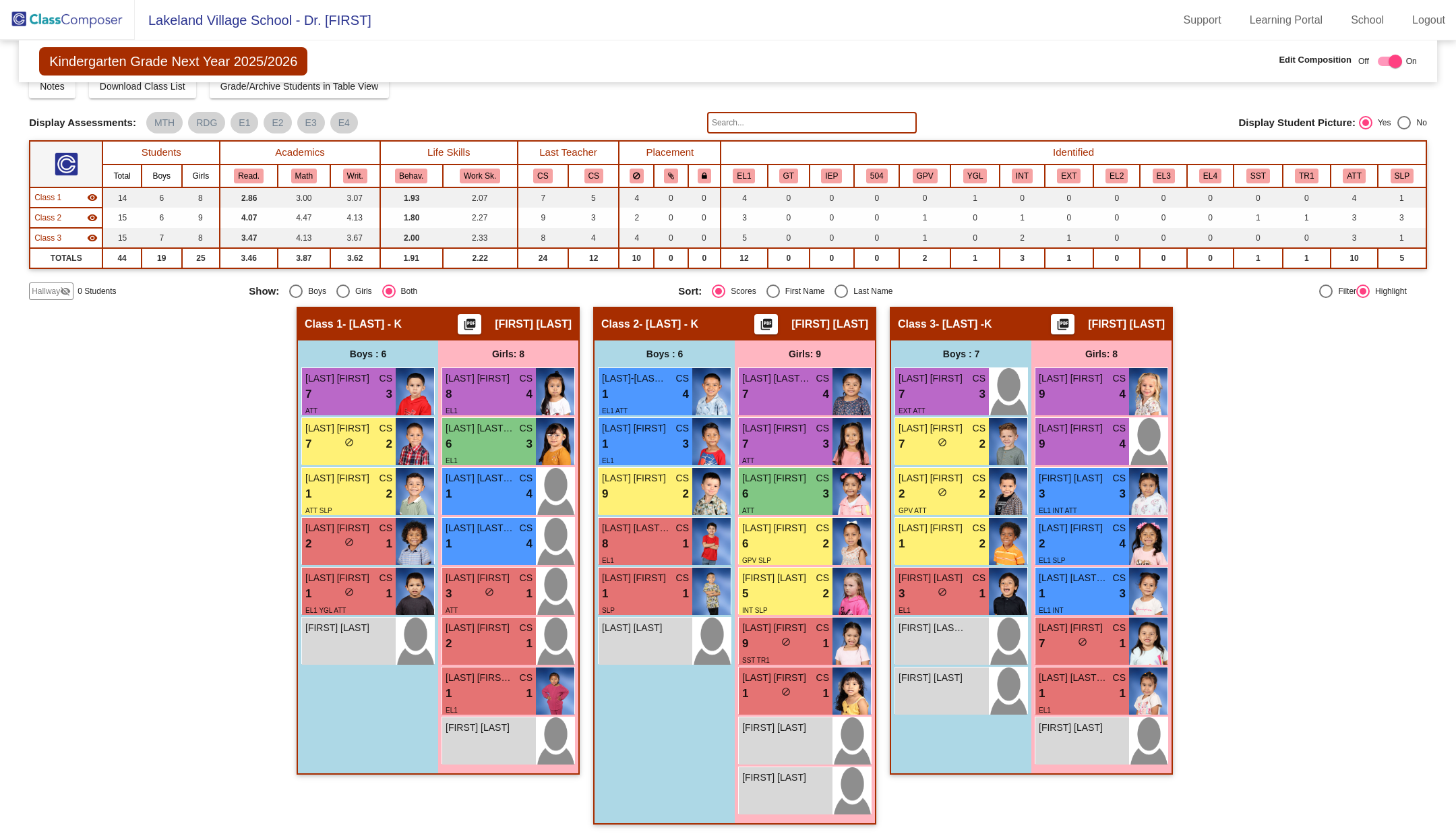 click on "picture_as_pdf" 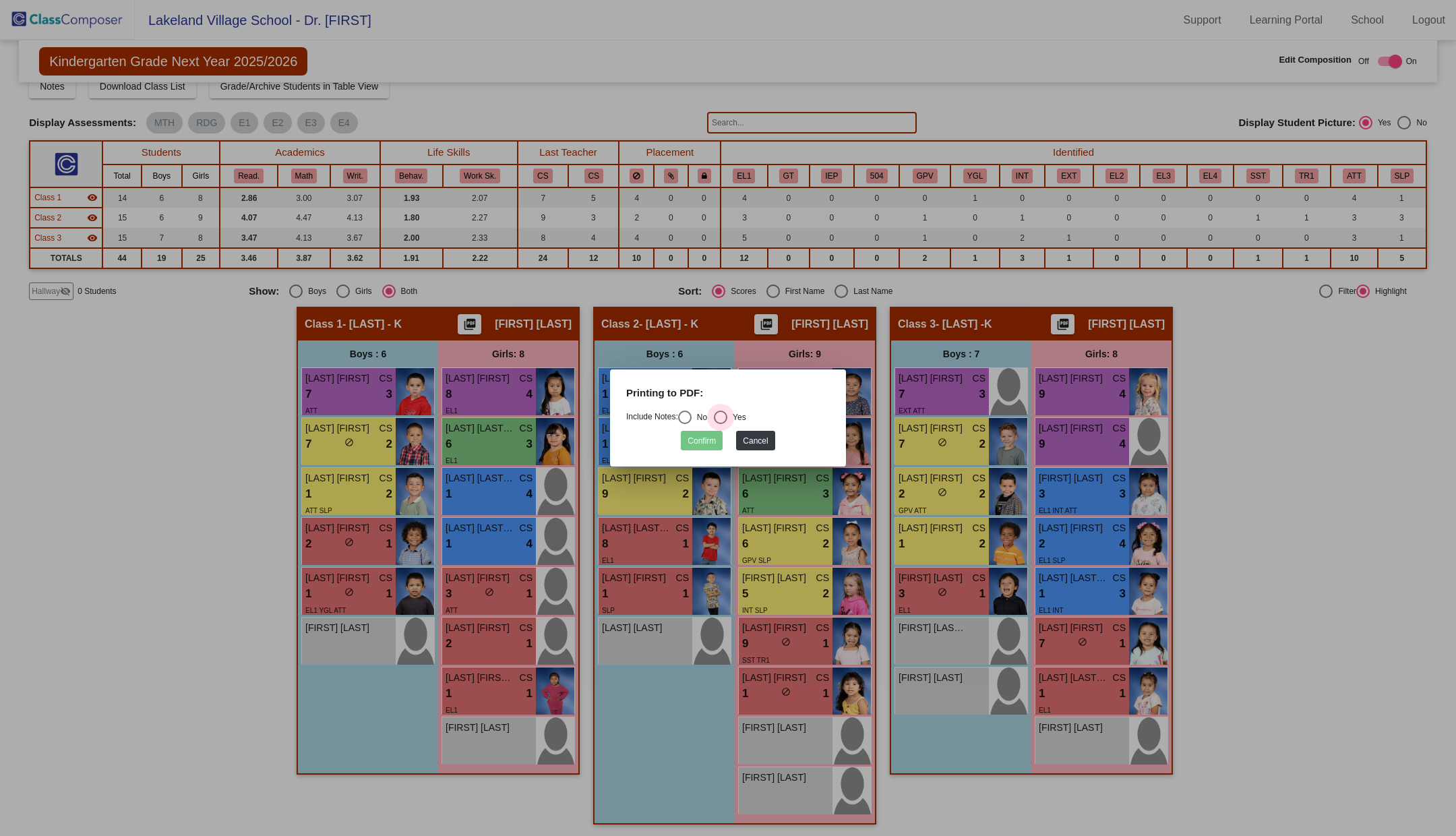 click at bounding box center [721, 417] 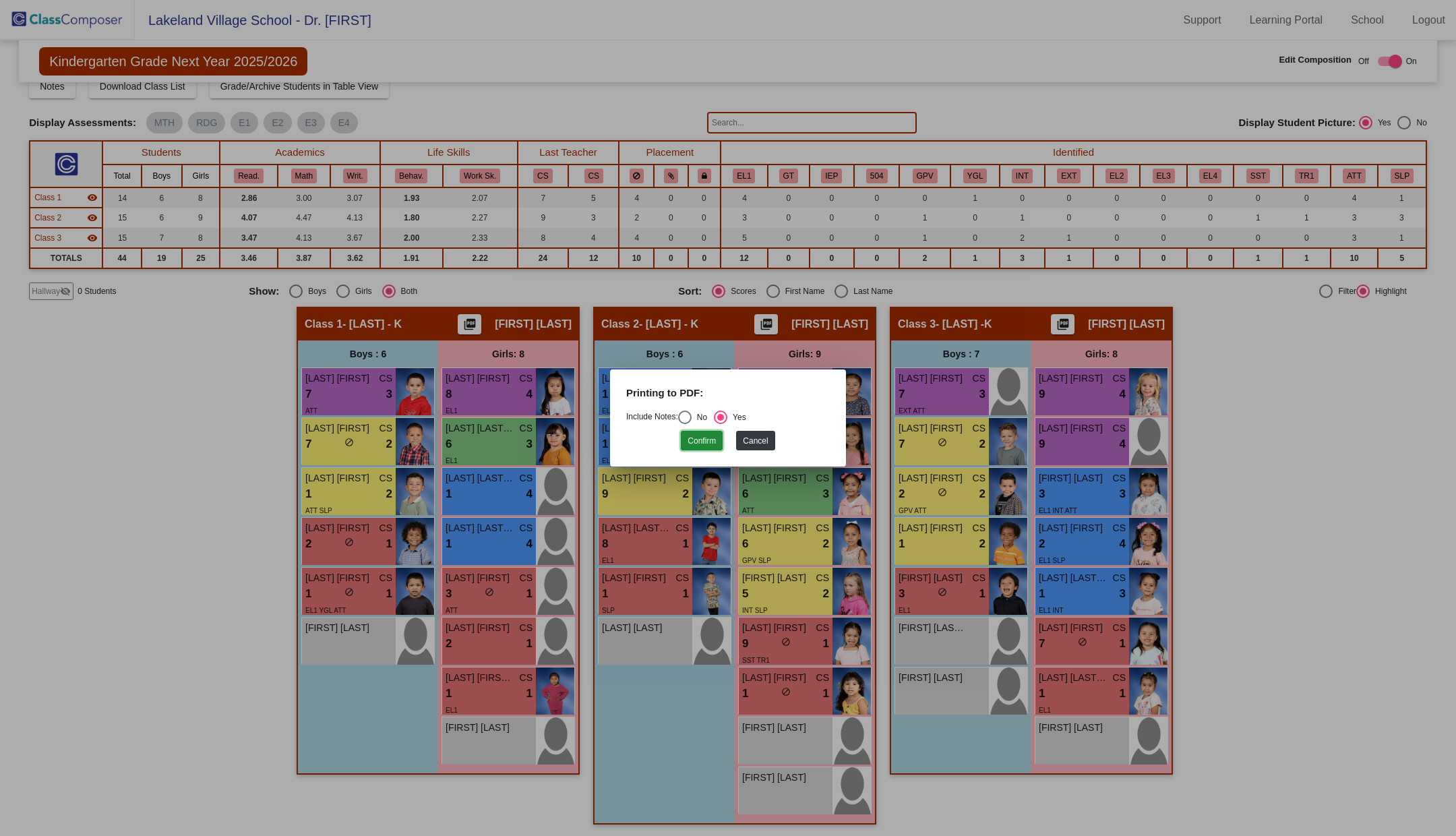 click on "Confirm" at bounding box center [702, 440] 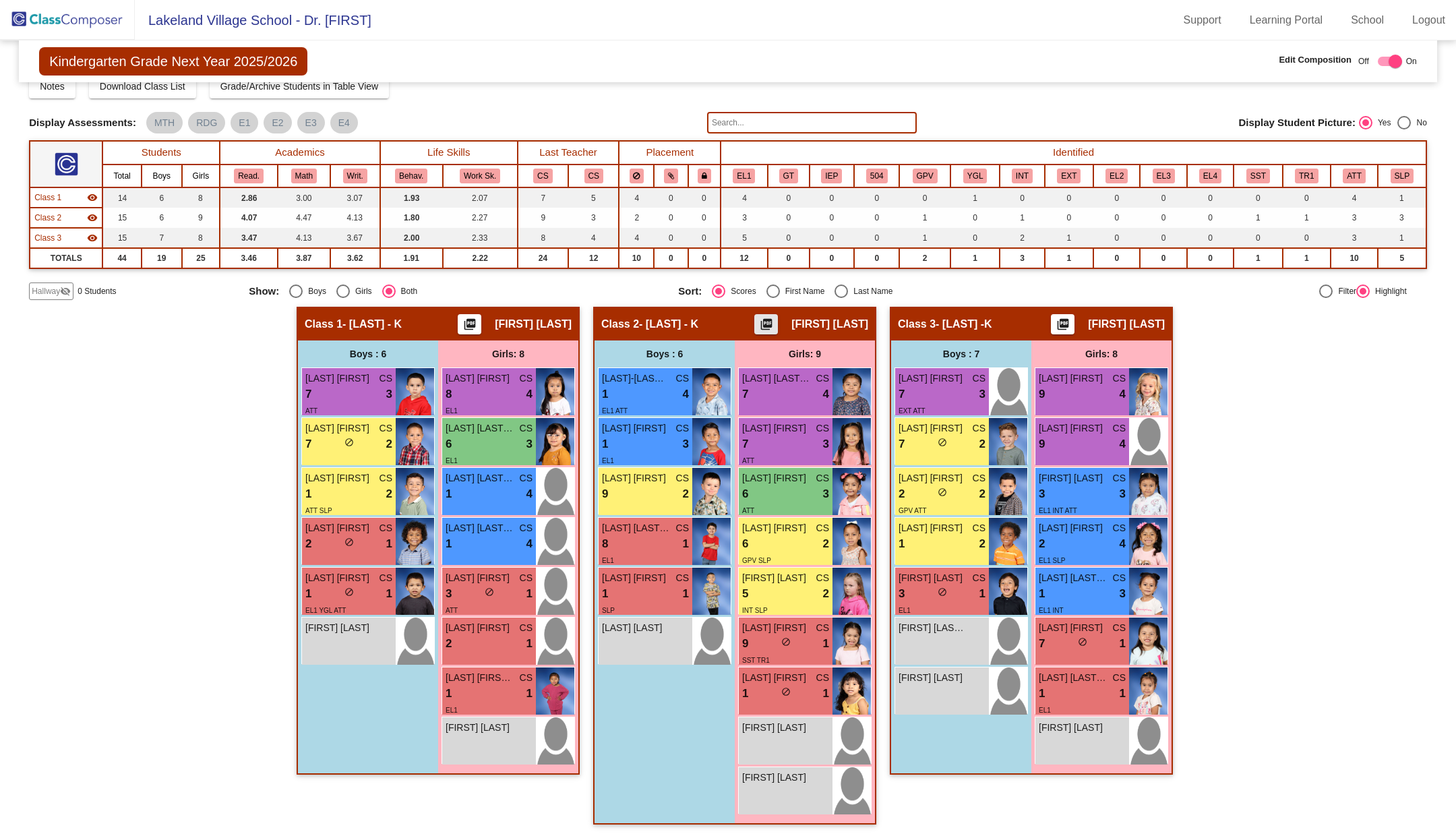 click on "picture_as_pdf" 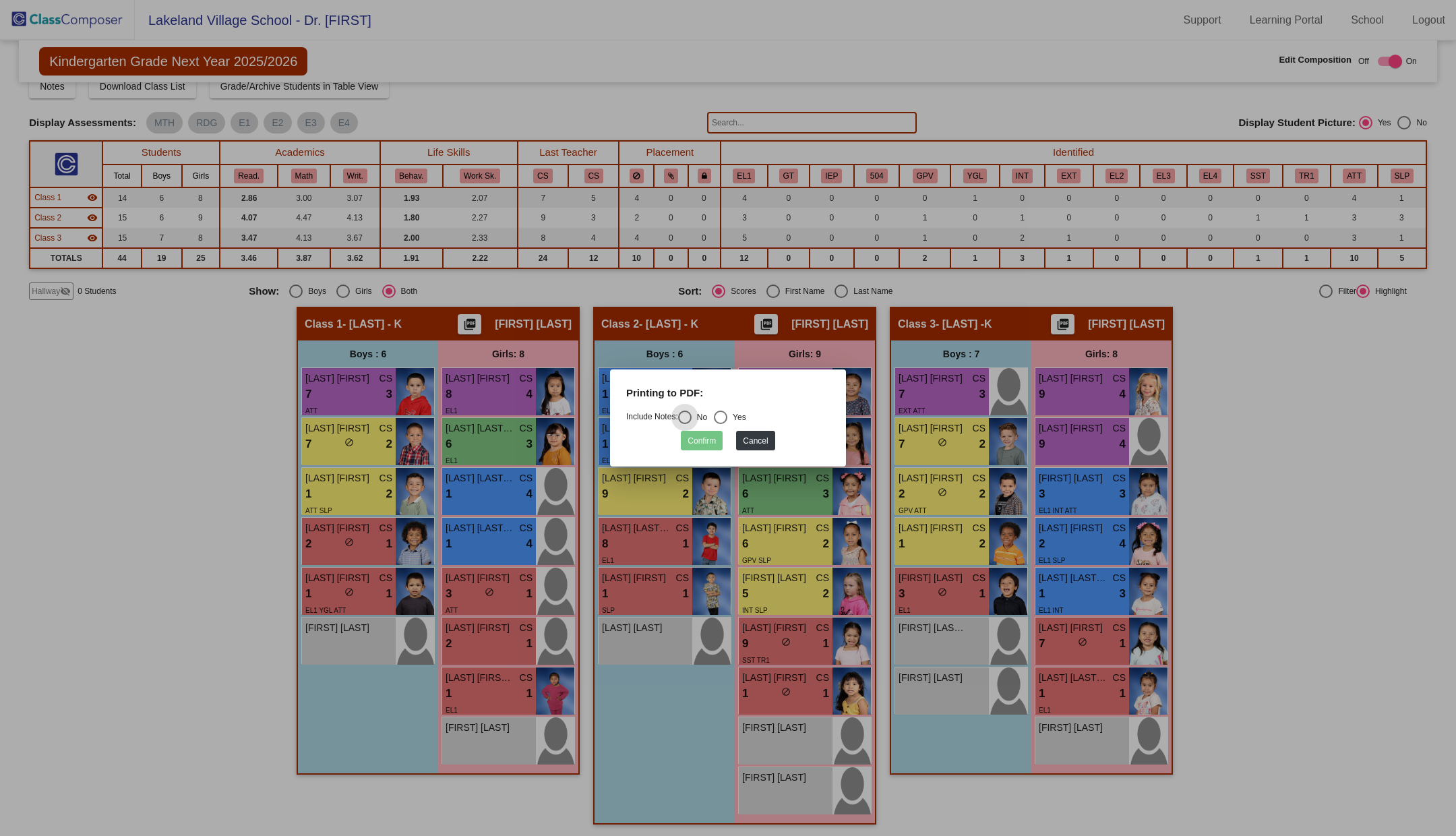 click at bounding box center (721, 417) 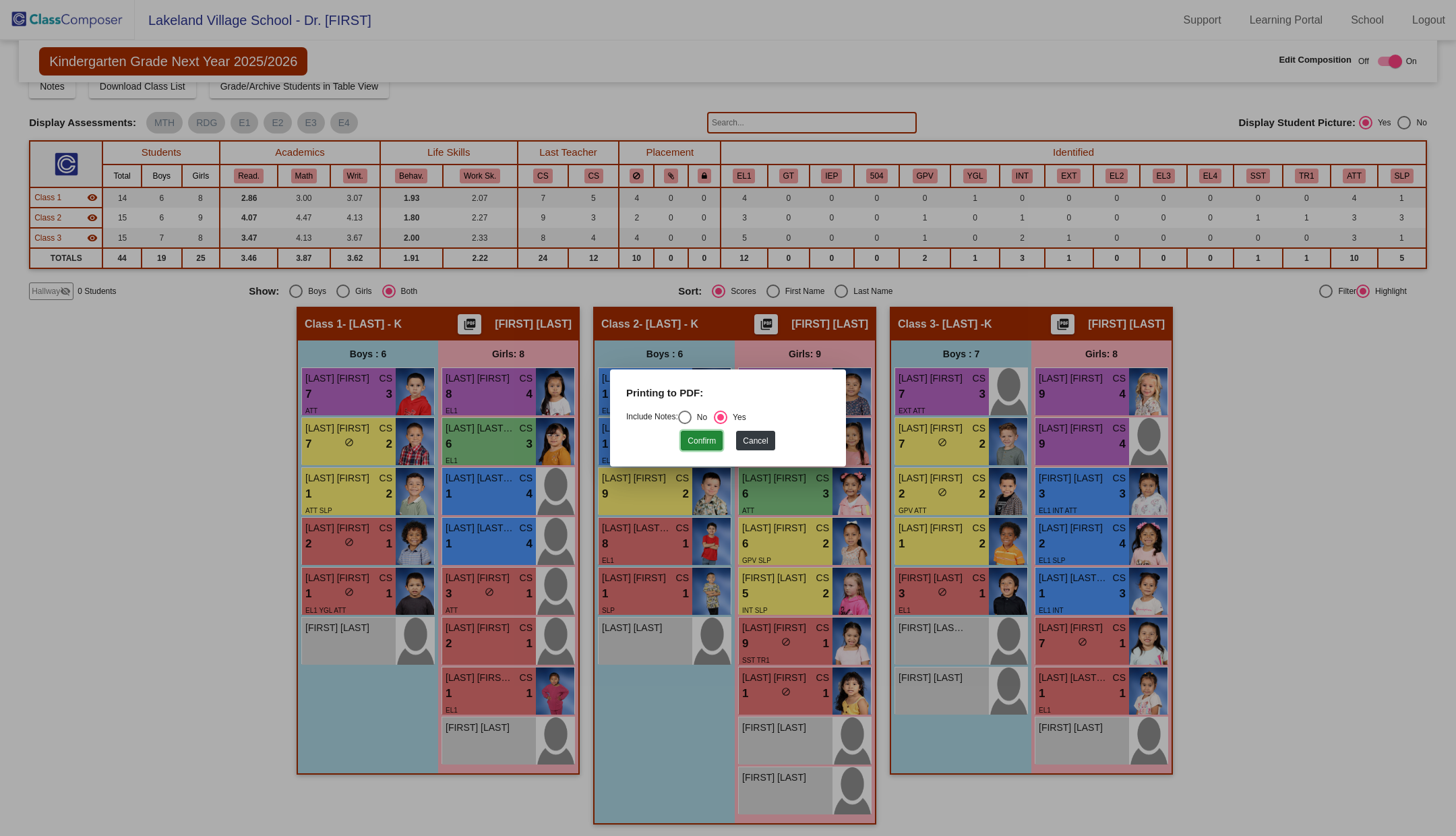 click on "Confirm" at bounding box center (702, 440) 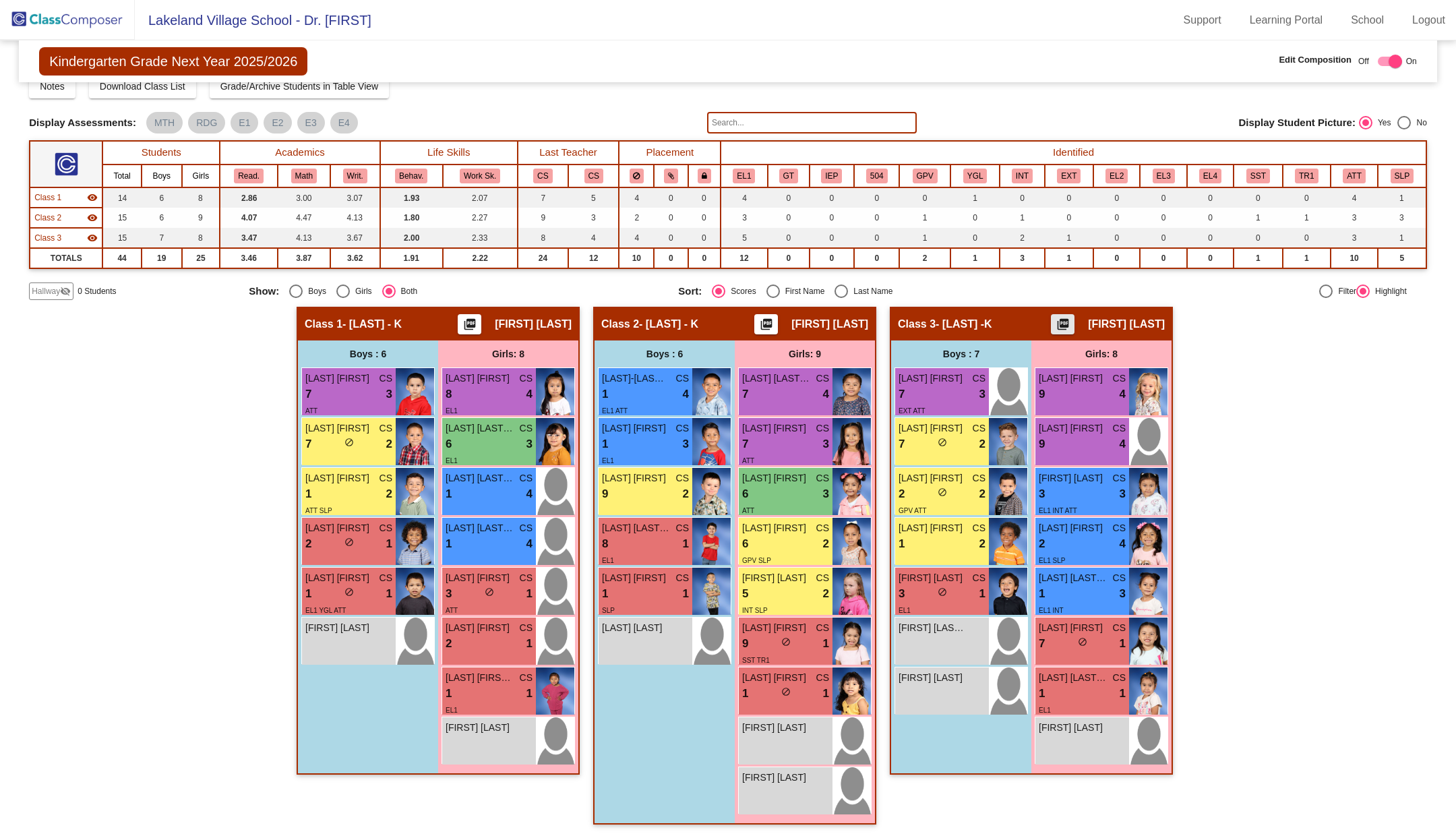 click on "picture_as_pdf" 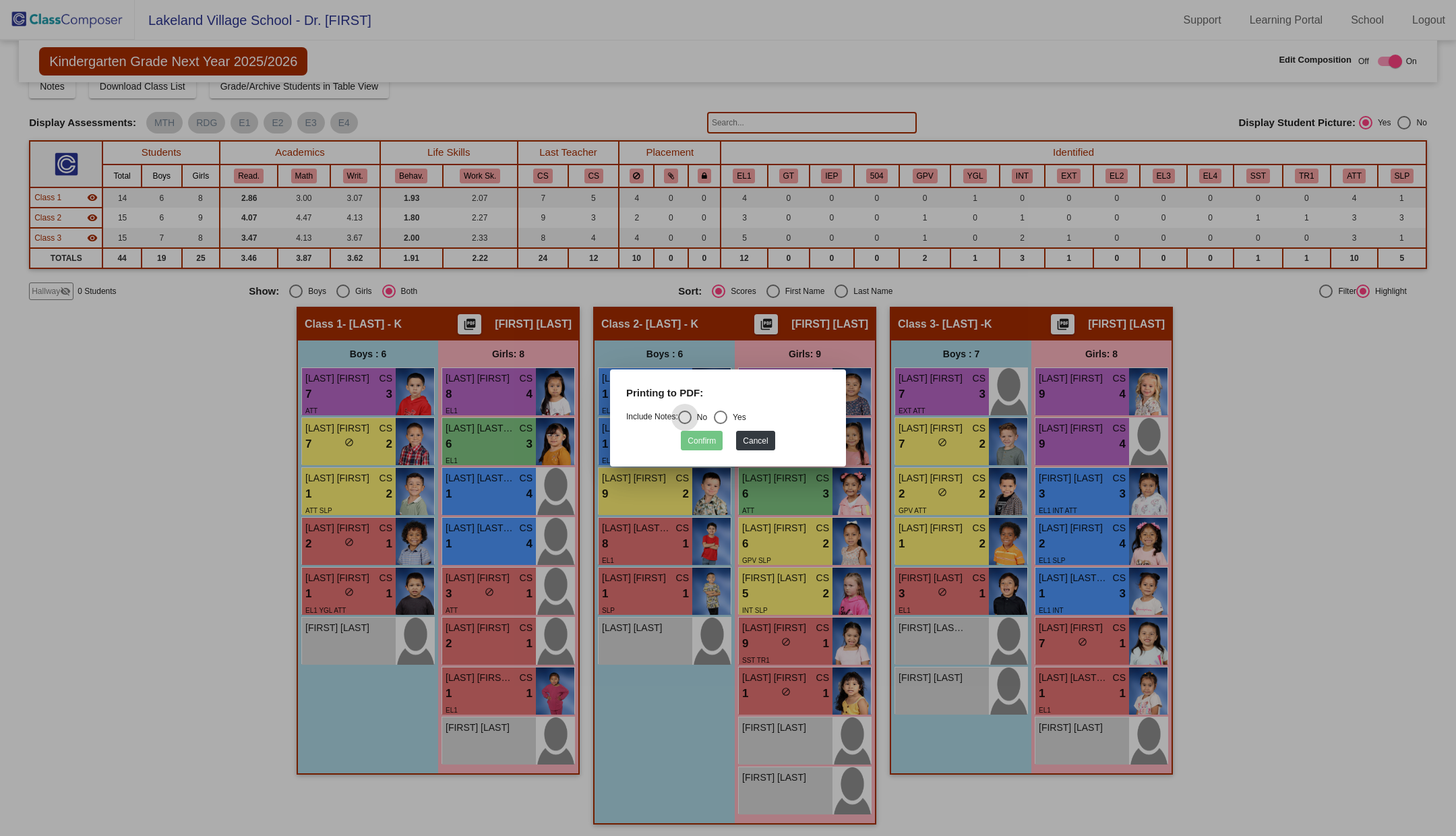 click at bounding box center [721, 417] 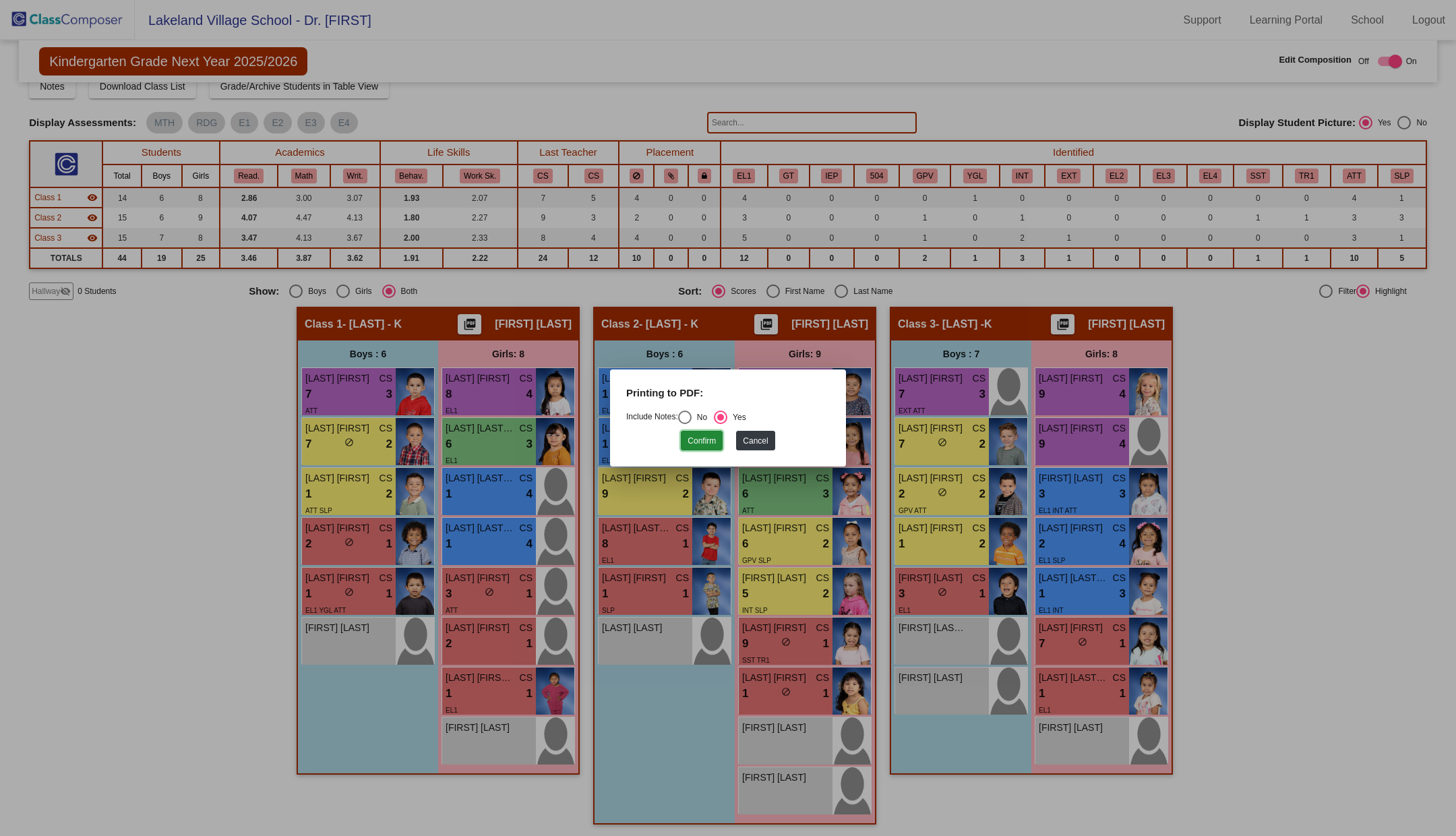 click on "Confirm" at bounding box center (702, 440) 